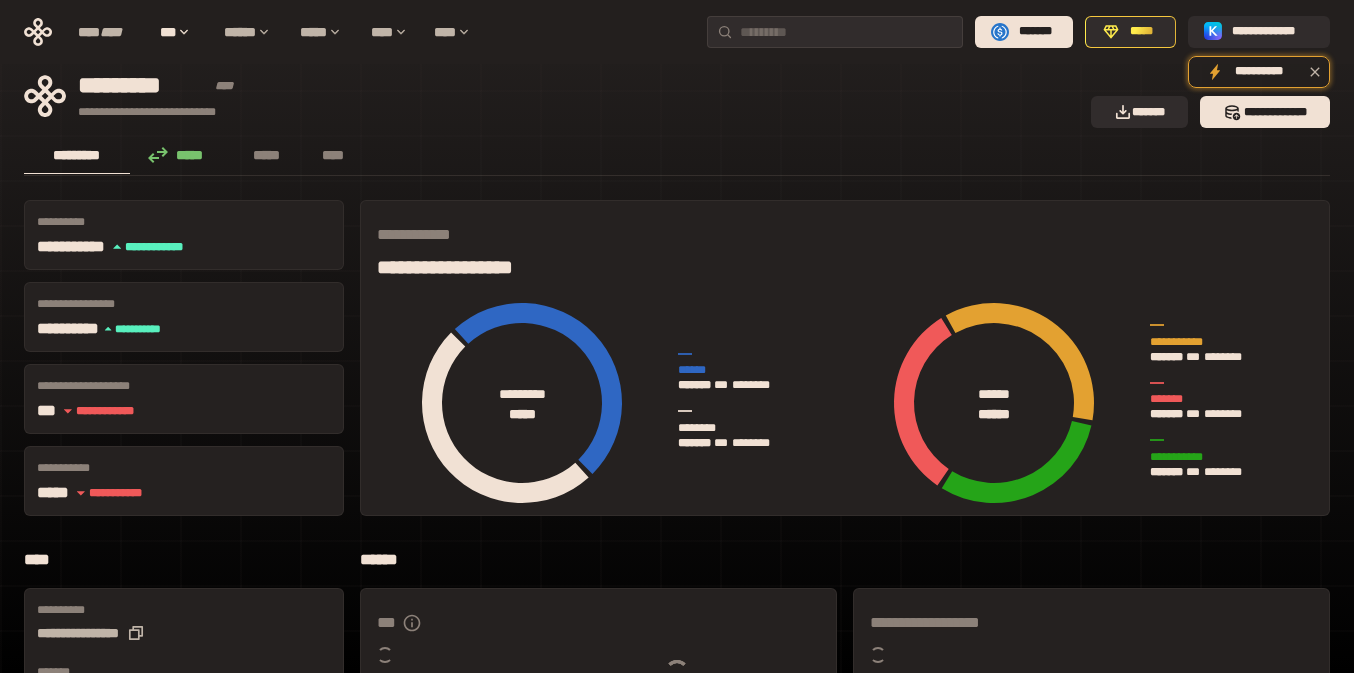 scroll, scrollTop: 0, scrollLeft: 0, axis: both 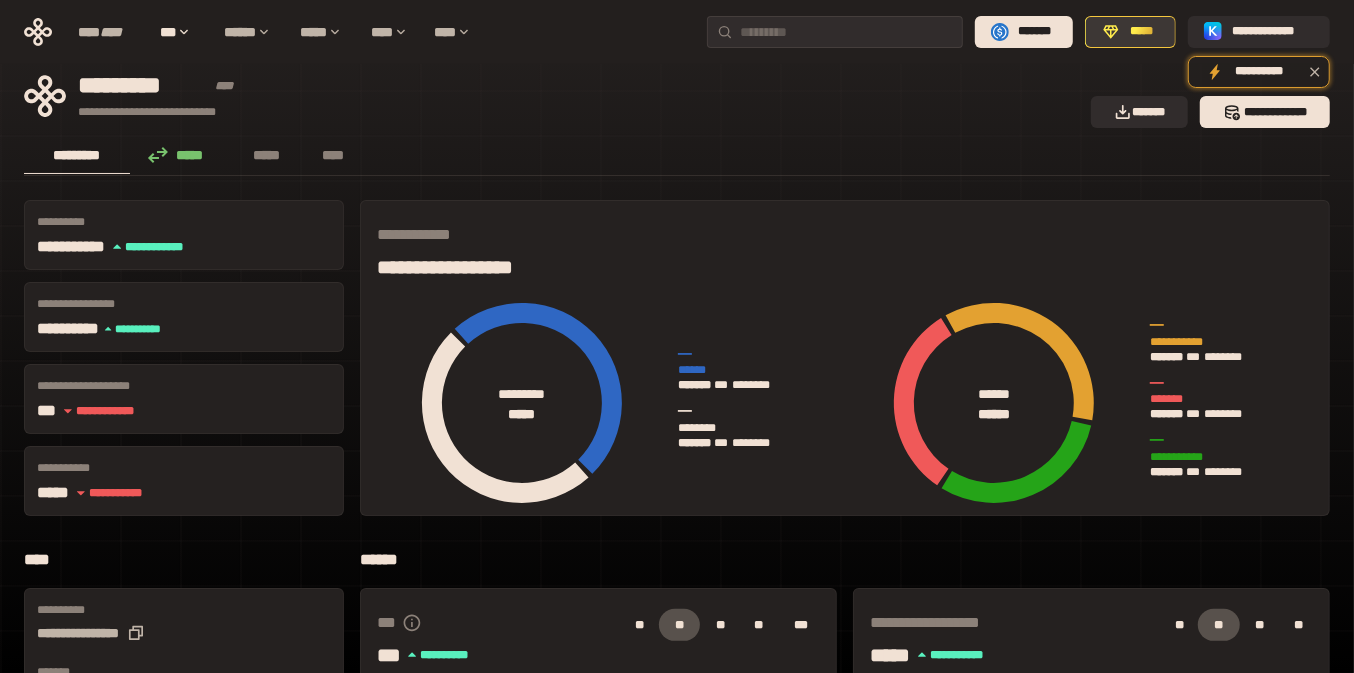 click on "*****" at bounding box center [1130, 32] 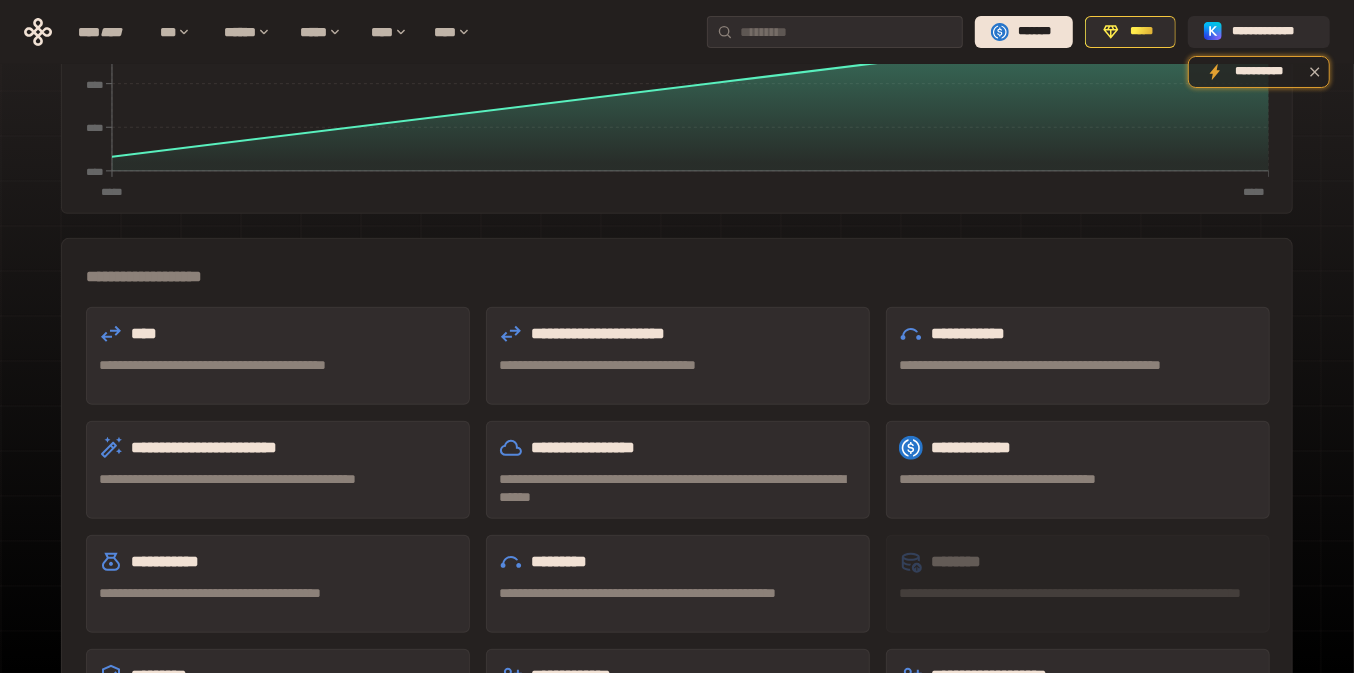 scroll, scrollTop: 530, scrollLeft: 0, axis: vertical 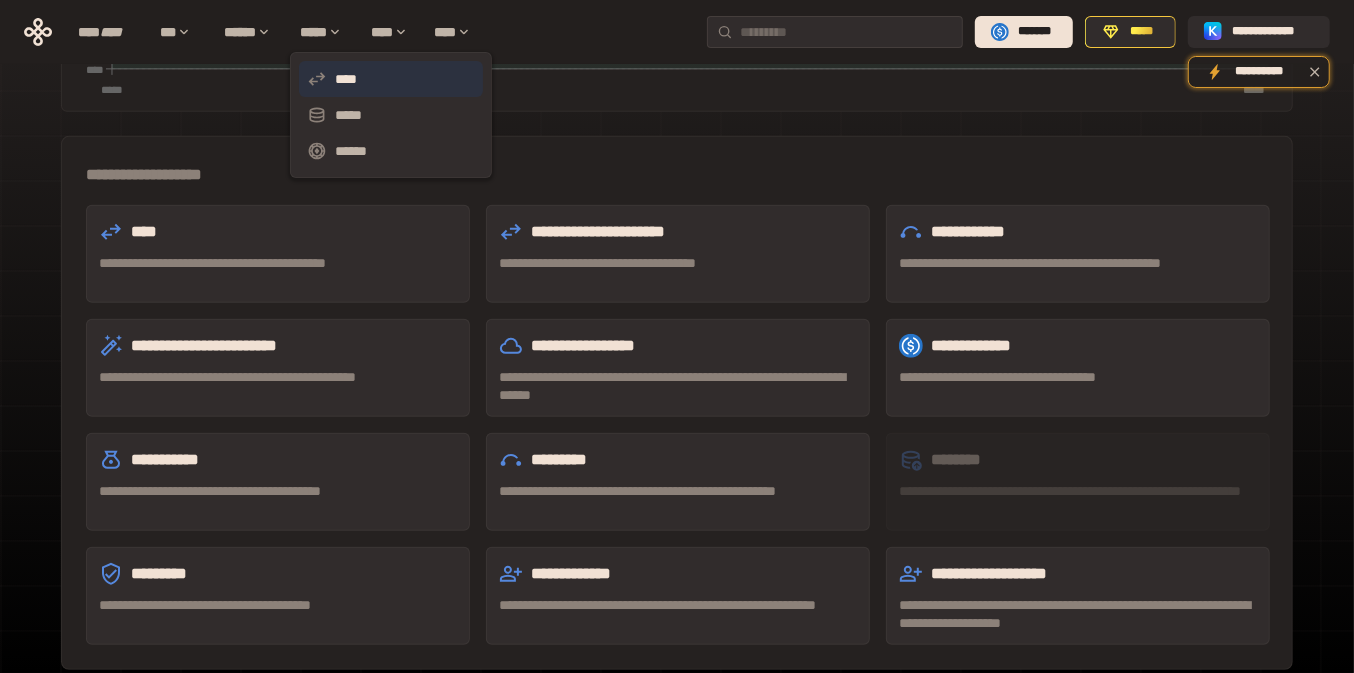 click on "****" at bounding box center [391, 79] 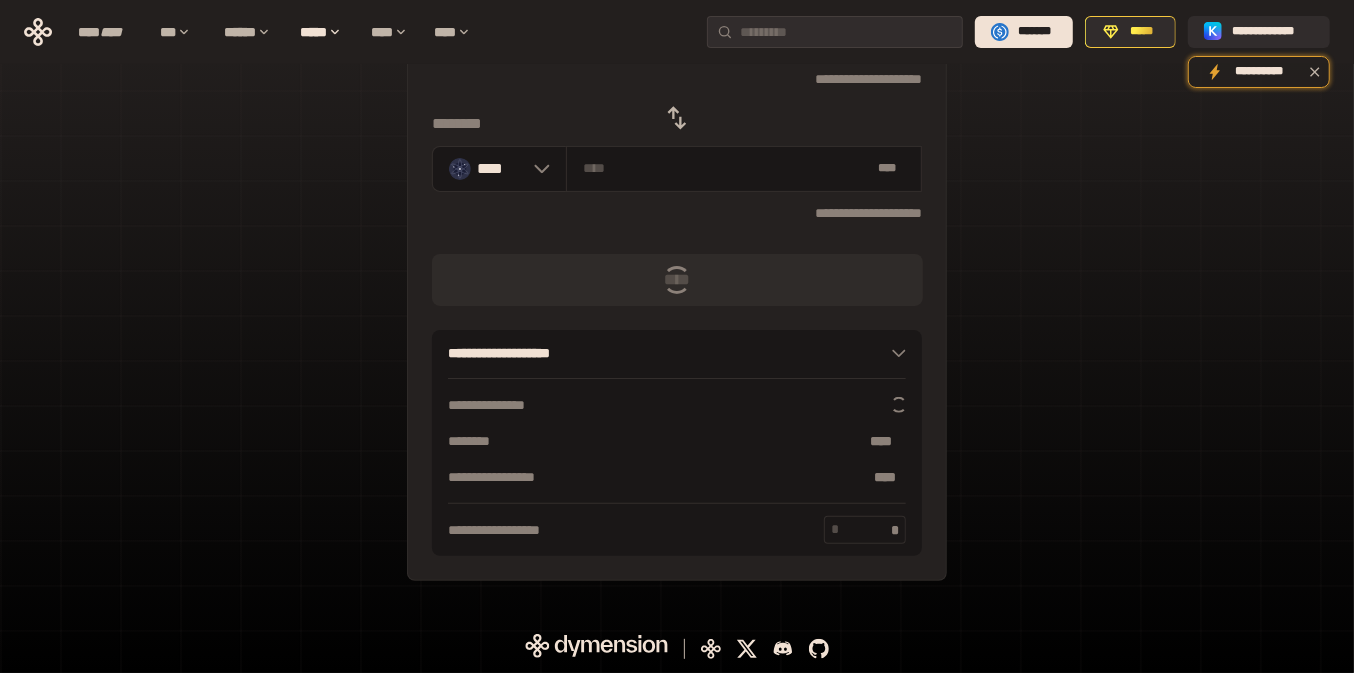 scroll, scrollTop: 0, scrollLeft: 0, axis: both 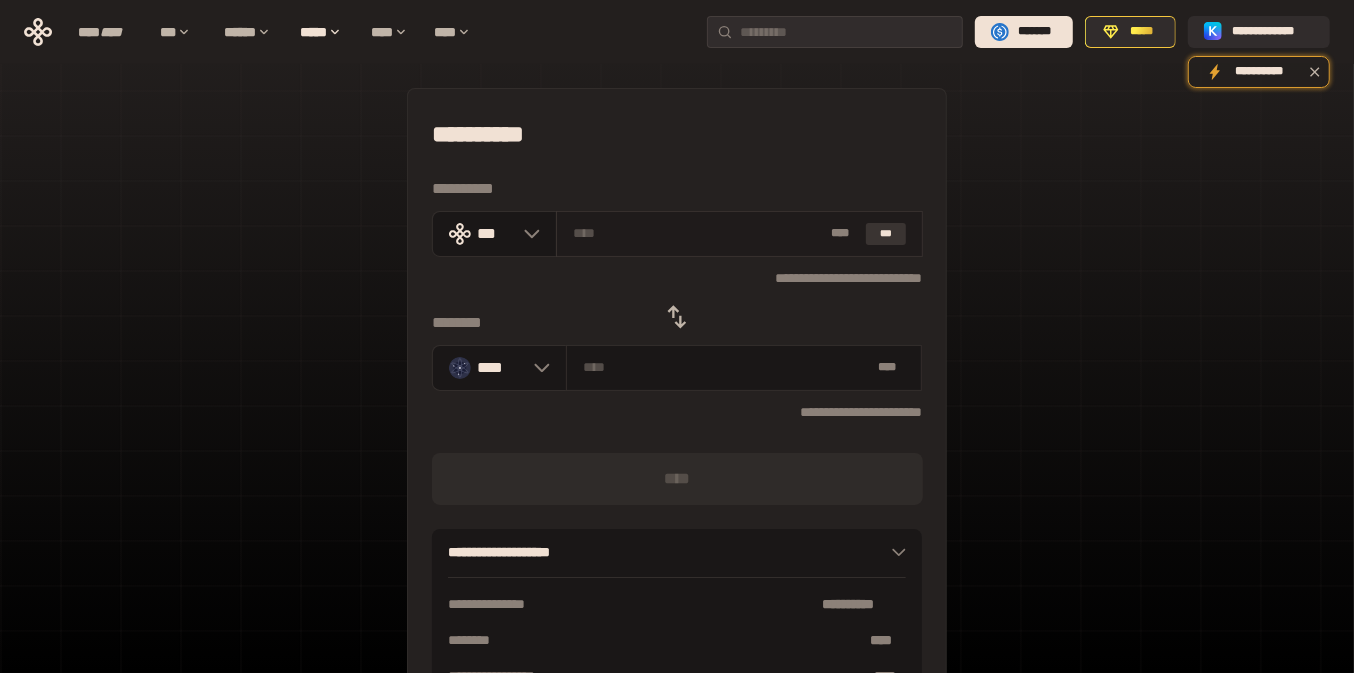 click on "***" at bounding box center (886, 234) 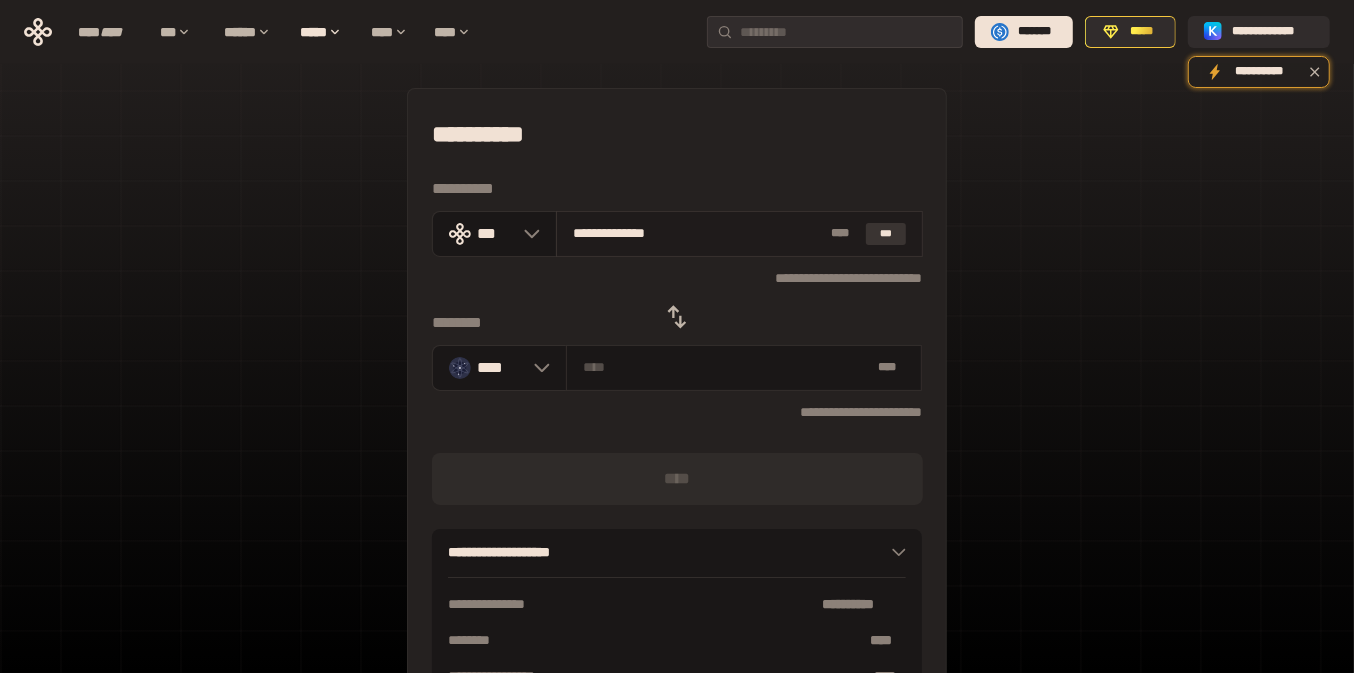 type on "********" 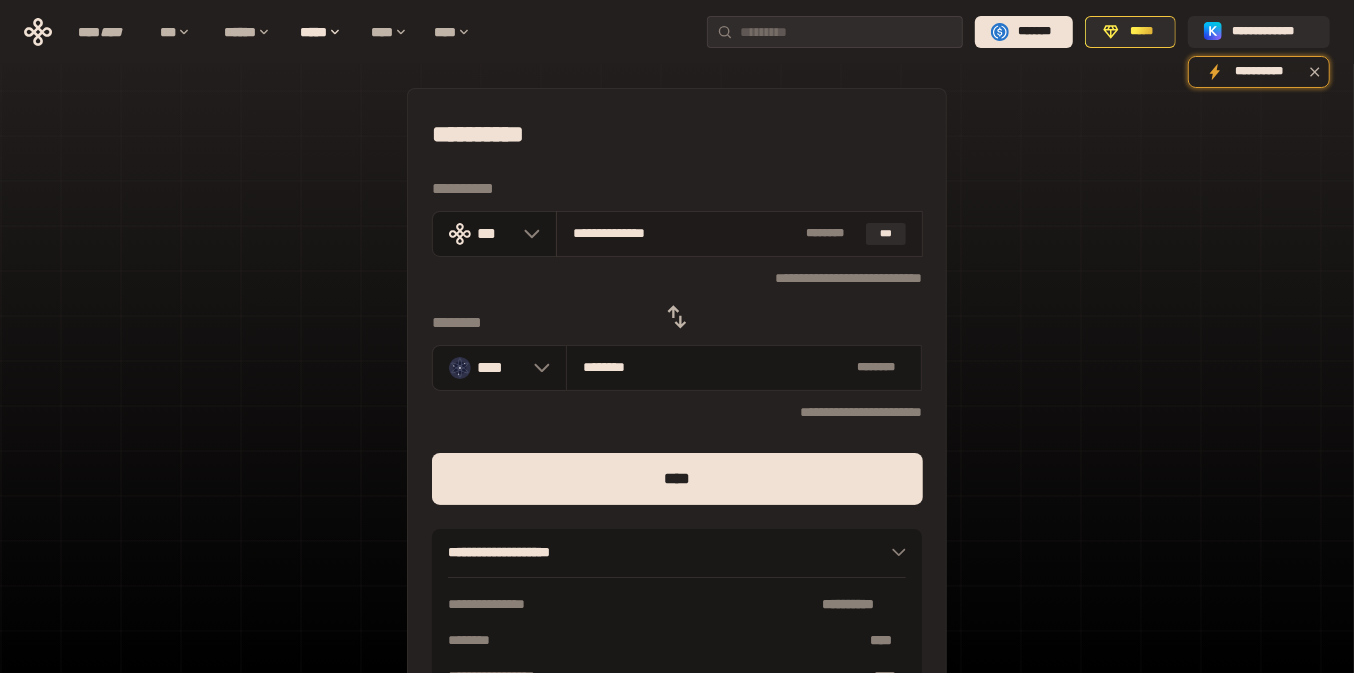 drag, startPoint x: 709, startPoint y: 228, endPoint x: 585, endPoint y: 234, distance: 124.14507 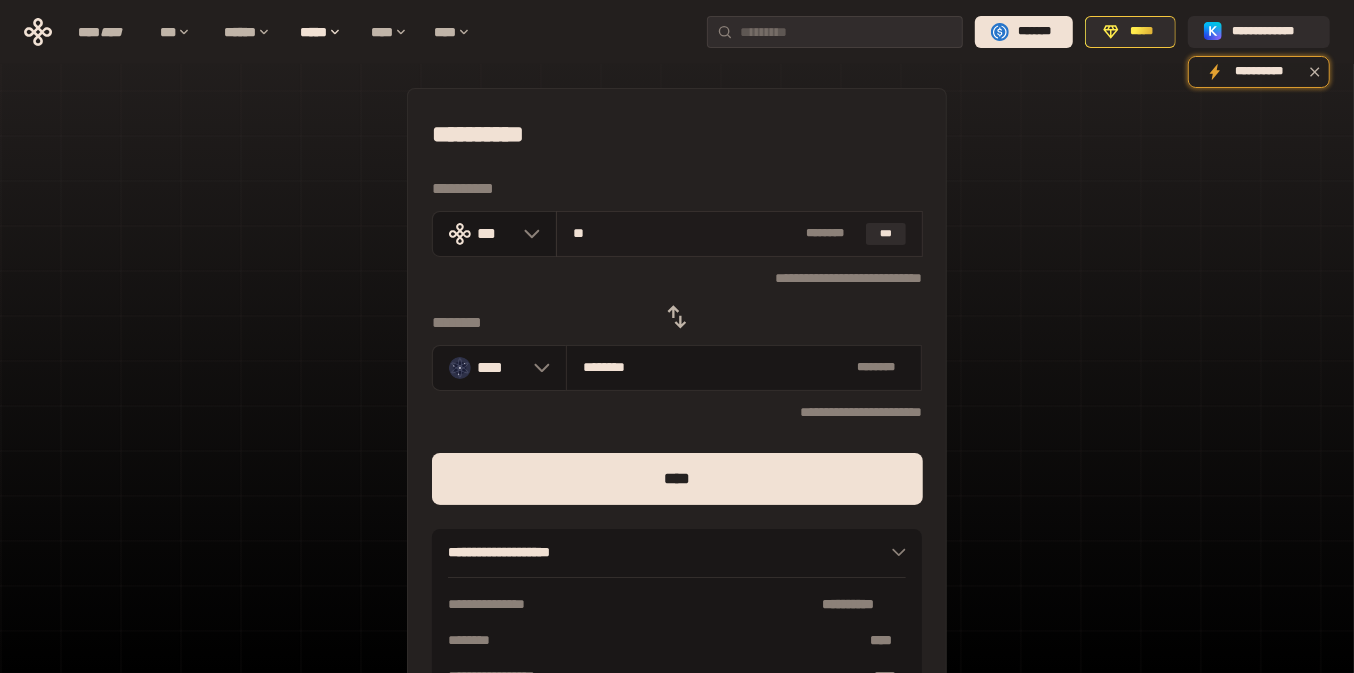 type on "*" 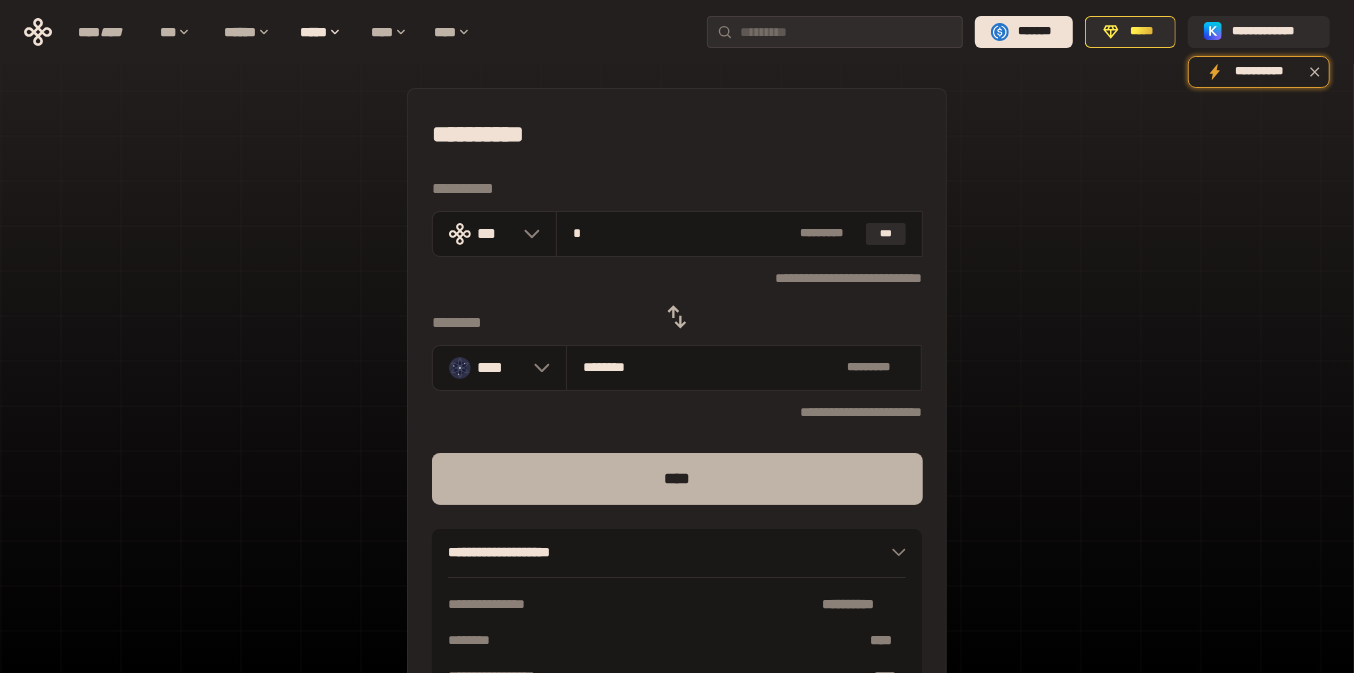 type on "*" 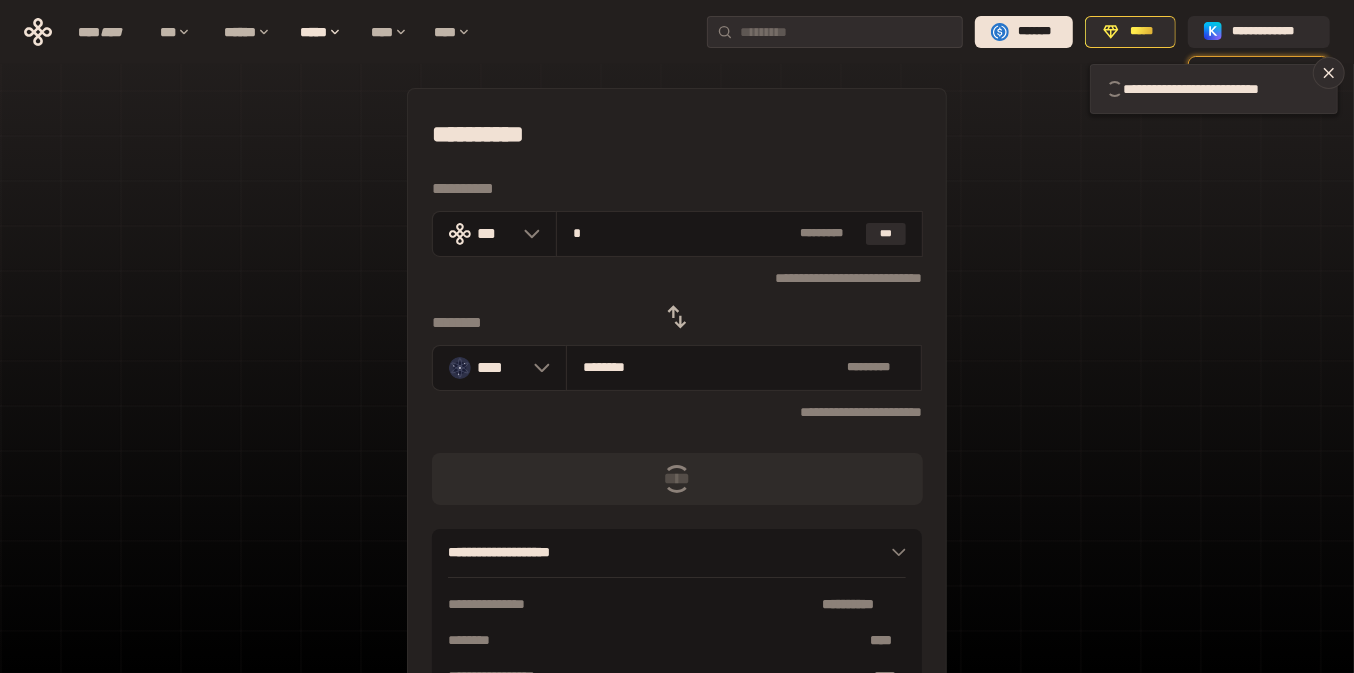 type 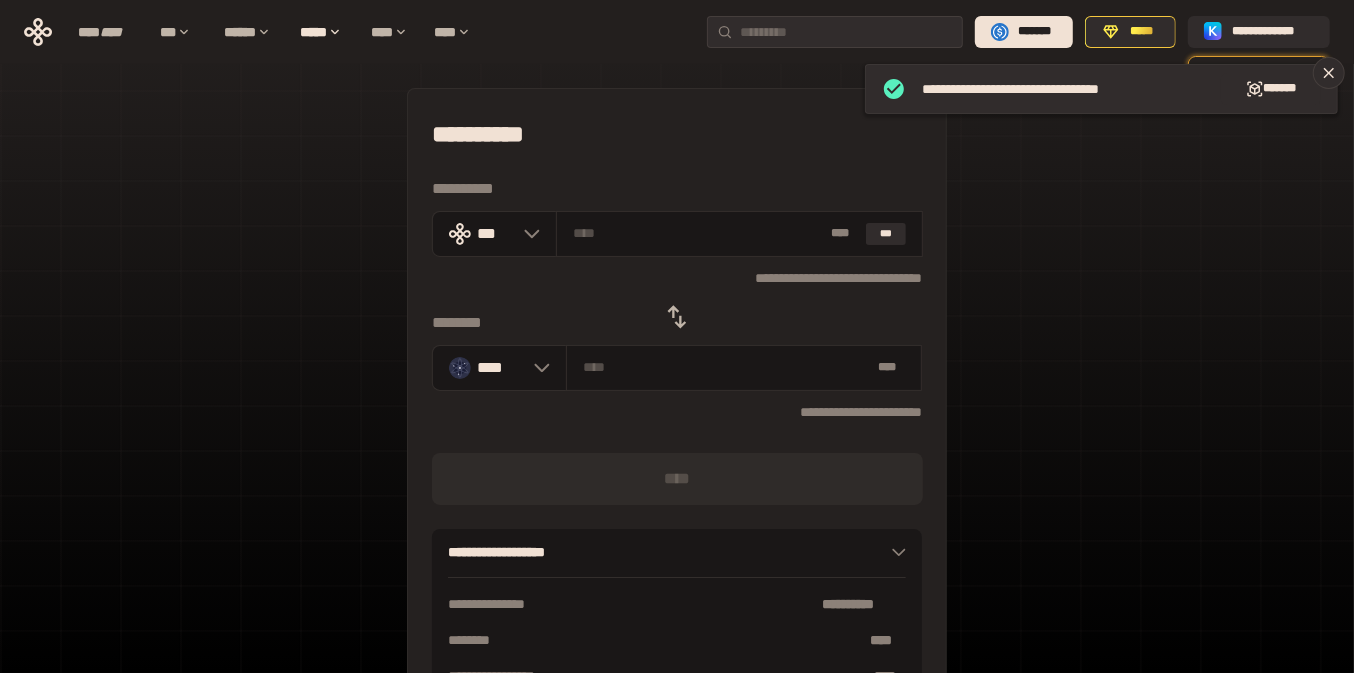 click 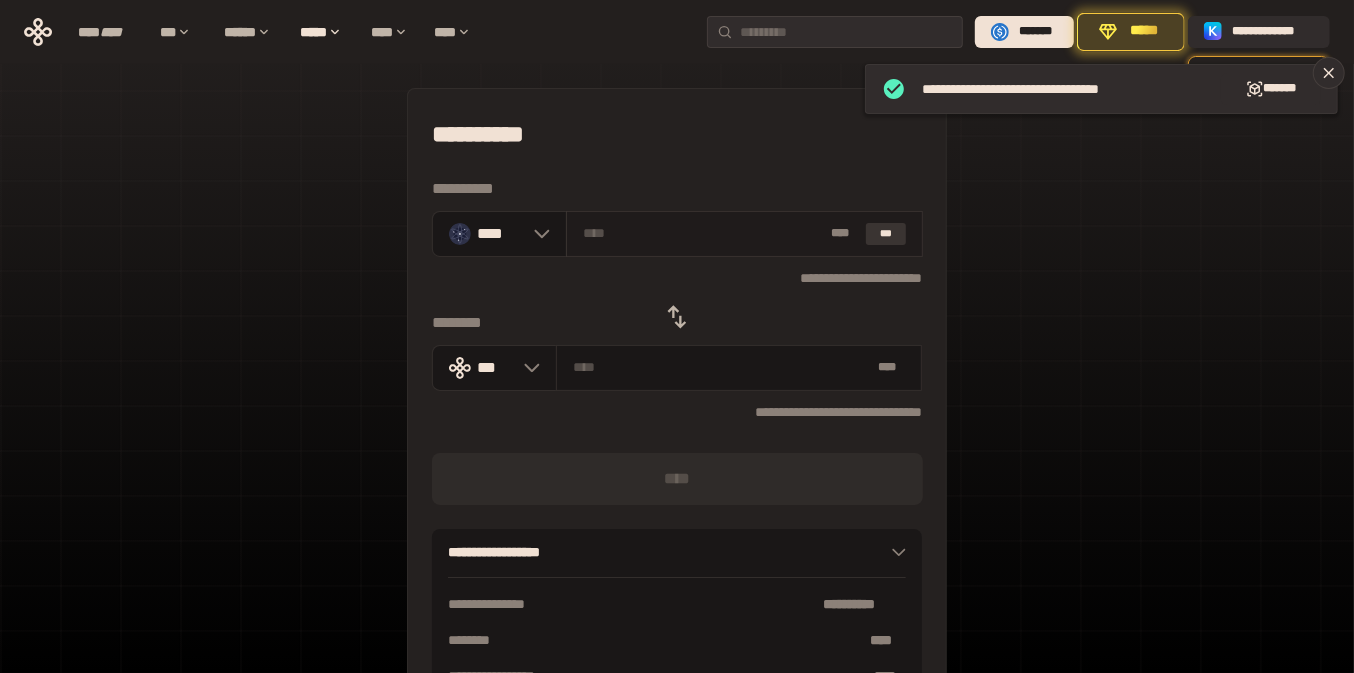 click on "***" at bounding box center (886, 234) 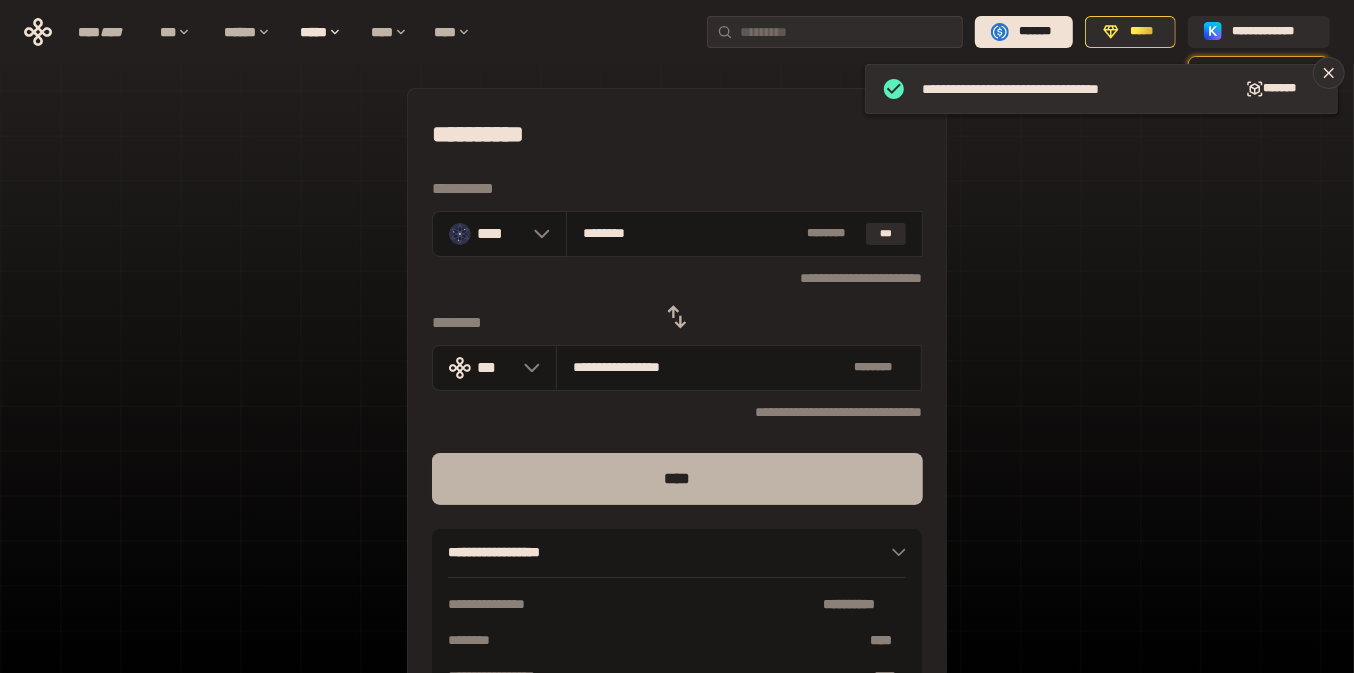 click on "****" at bounding box center (677, 479) 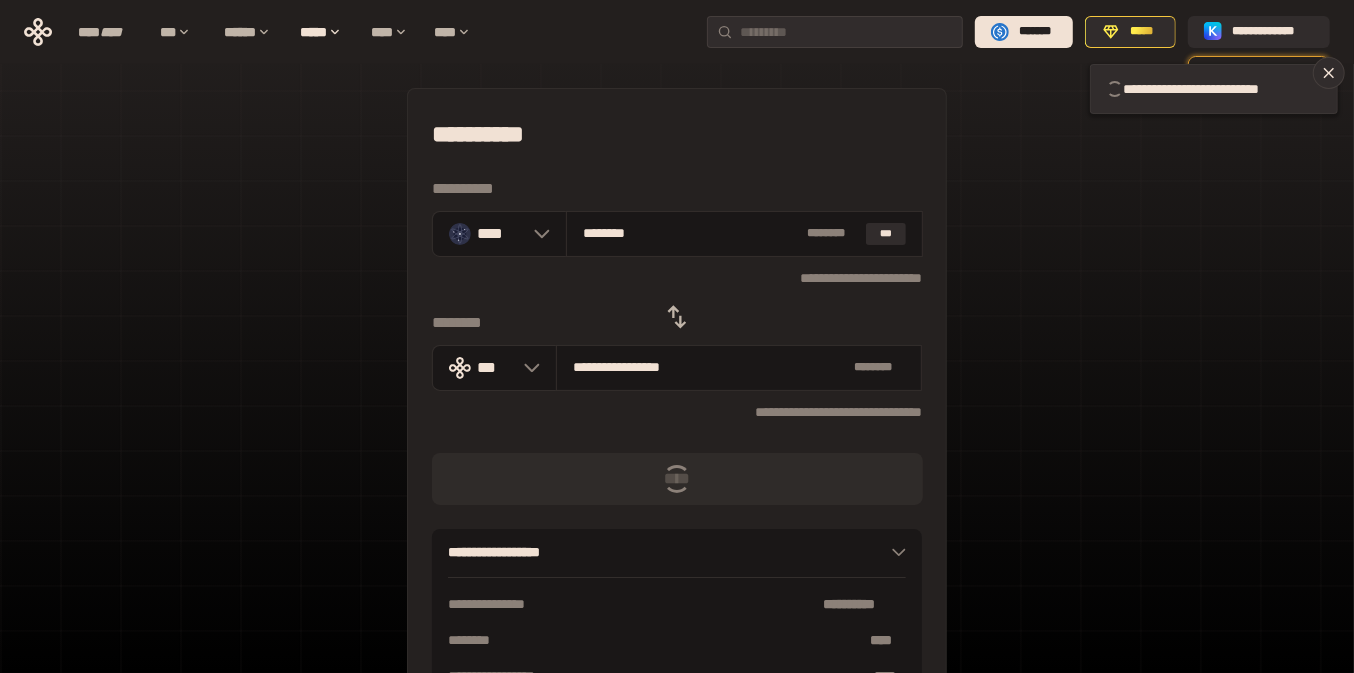 type 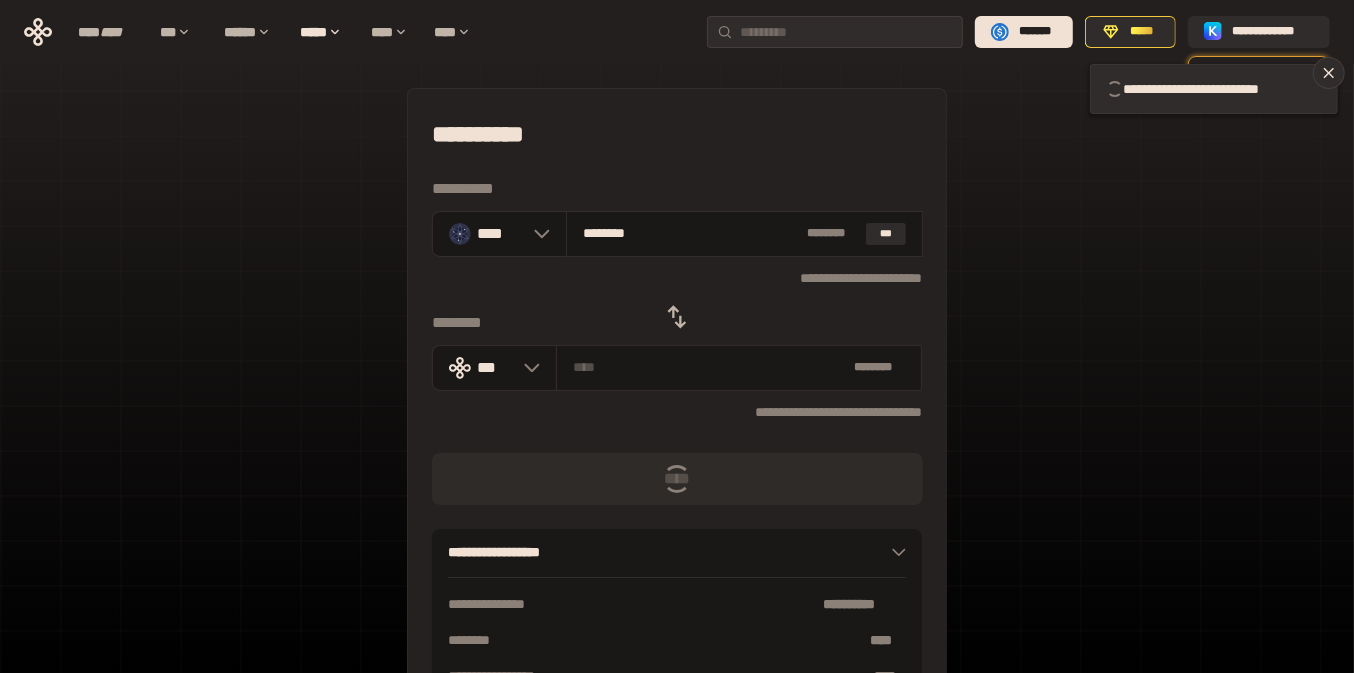 type 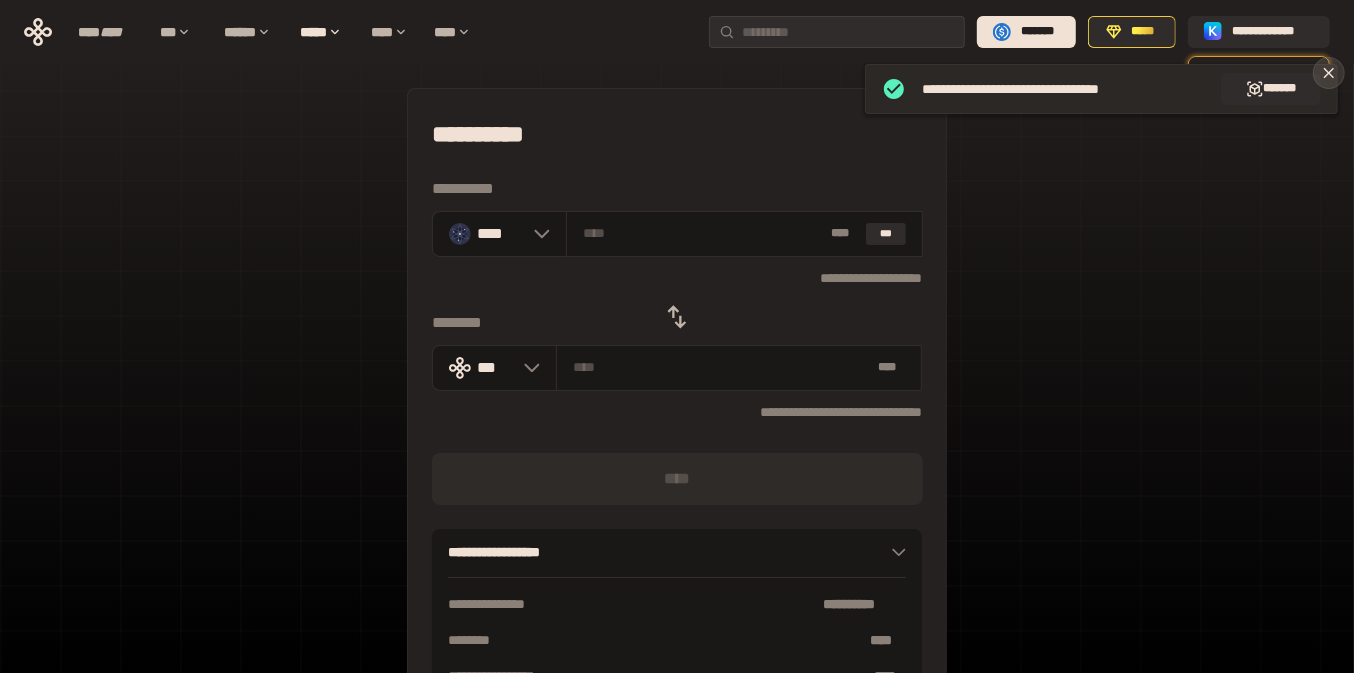 click 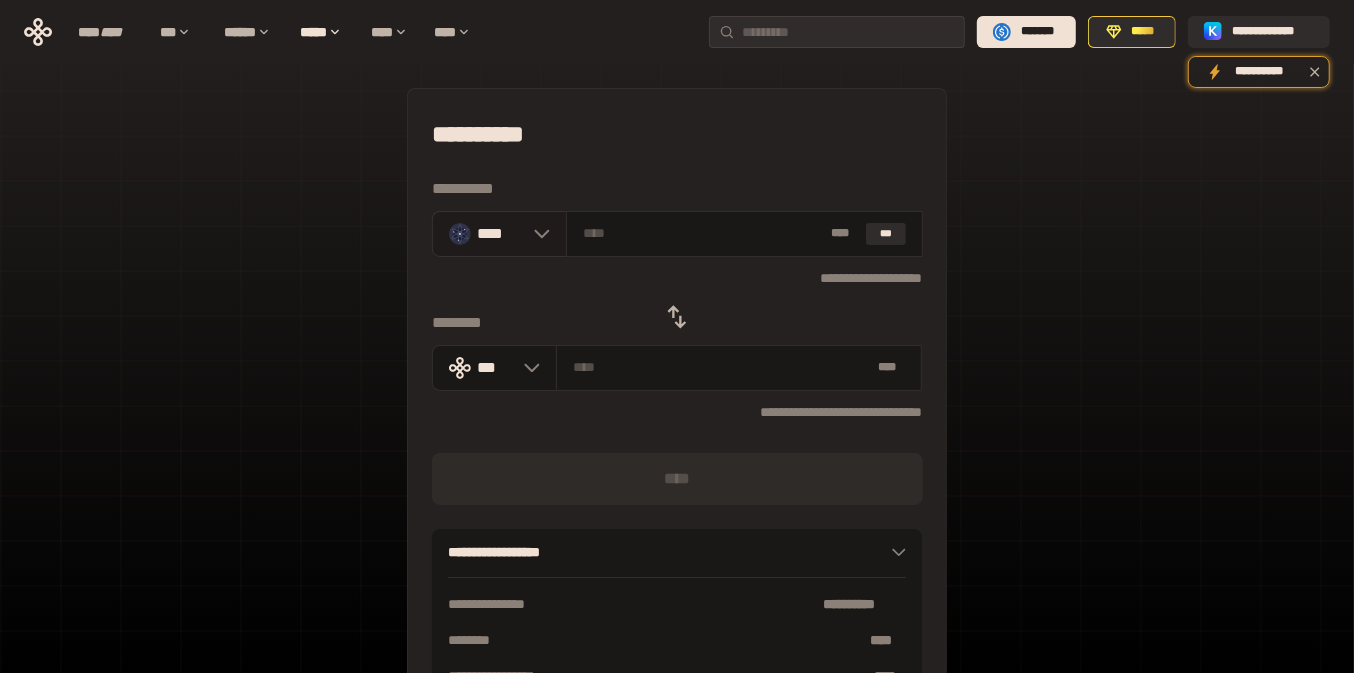 click at bounding box center [537, 234] 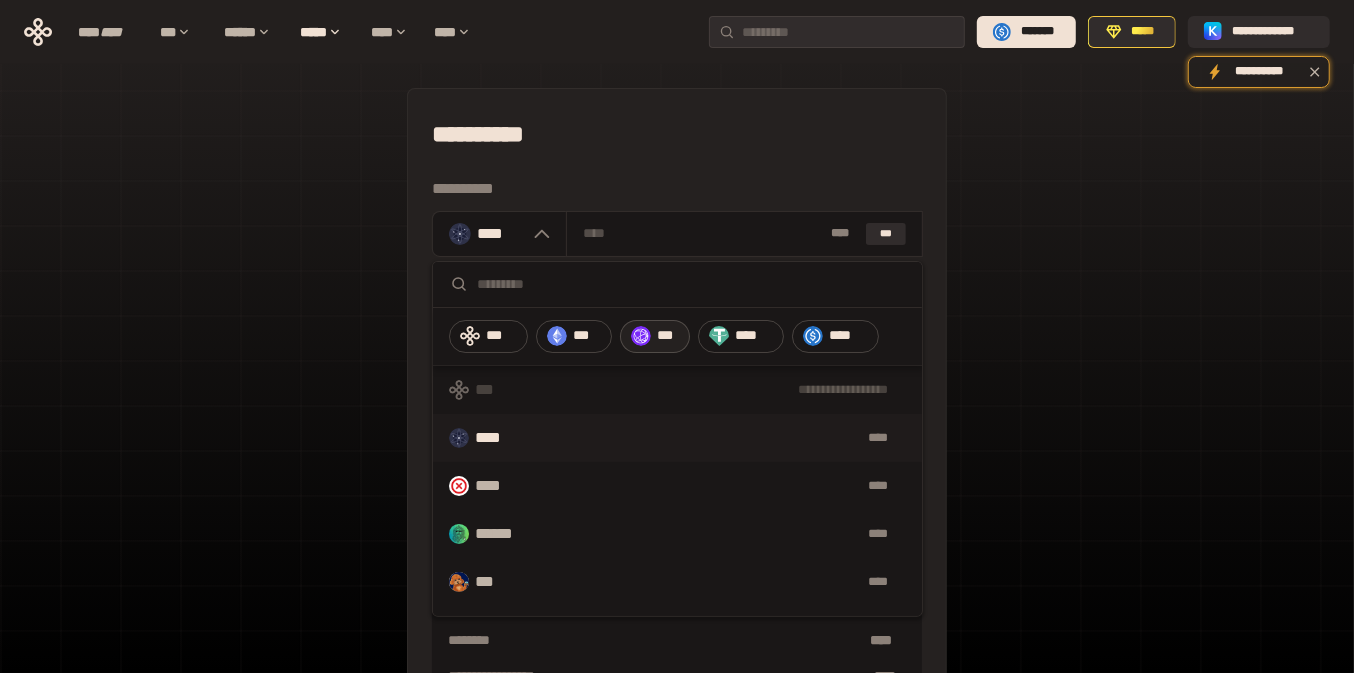 click on "***" at bounding box center (655, 336) 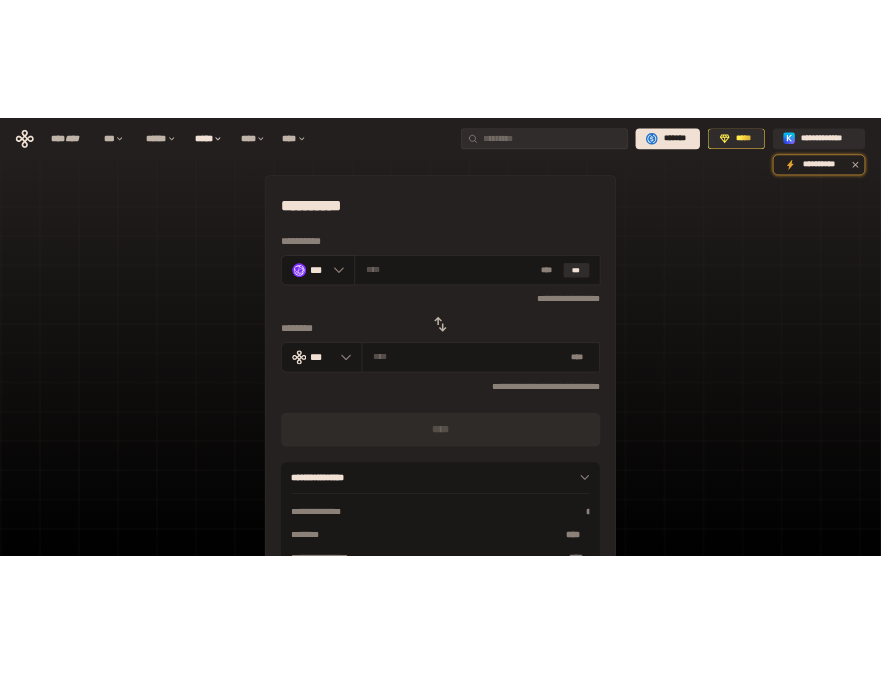 scroll, scrollTop: 140, scrollLeft: 0, axis: vertical 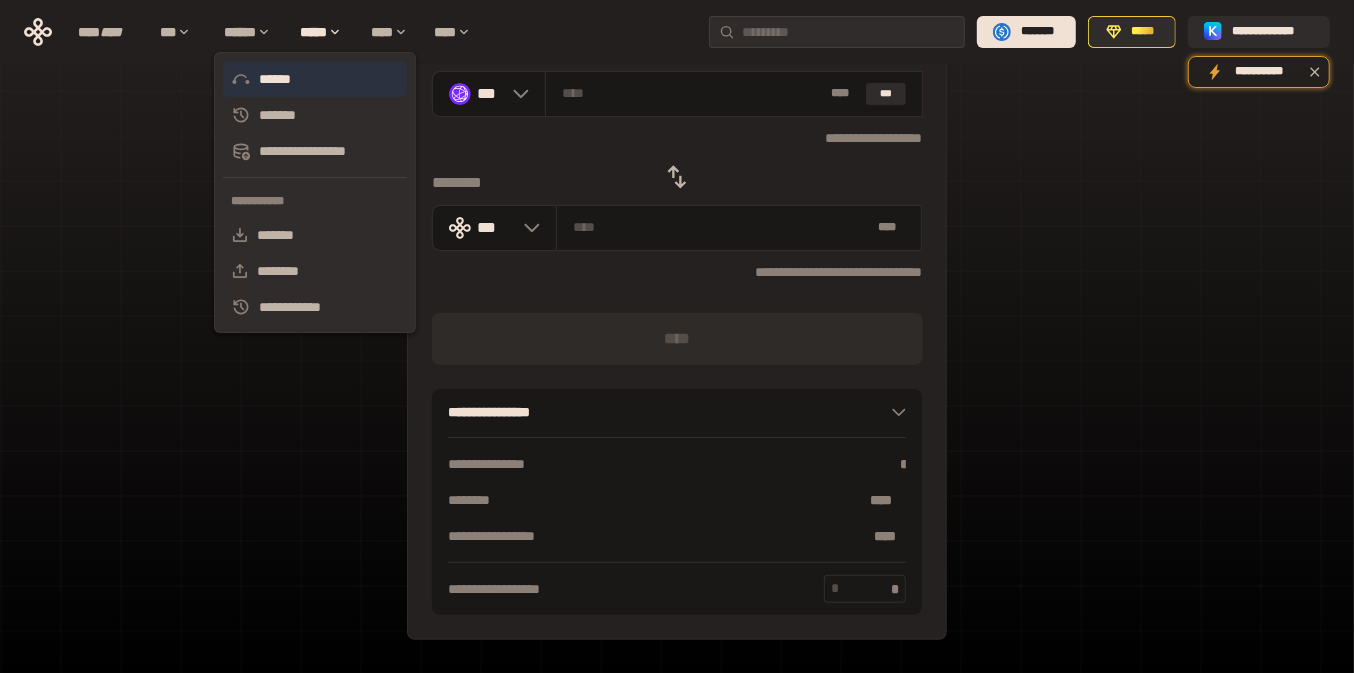 click on "******" at bounding box center [315, 79] 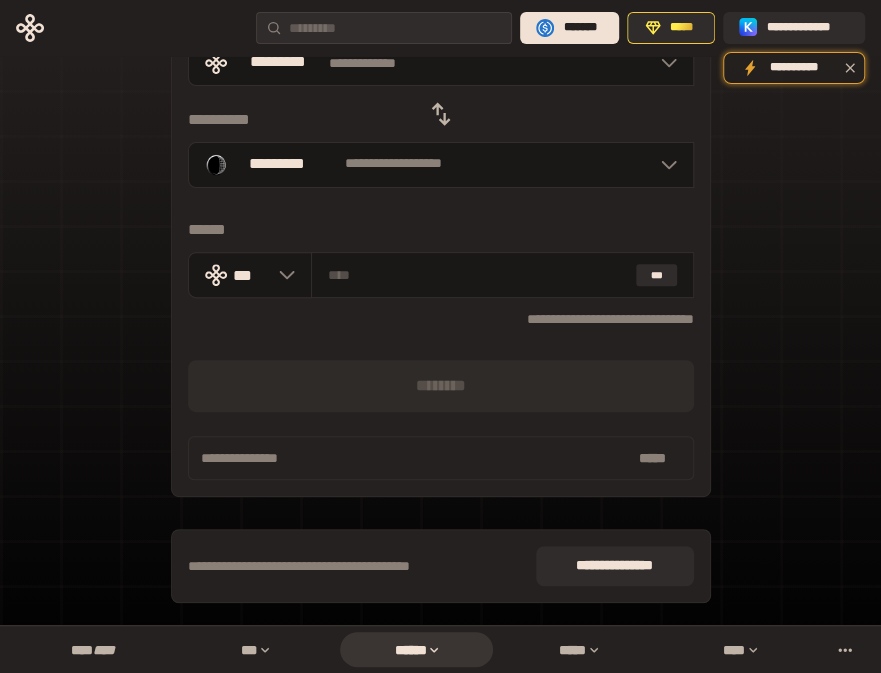 scroll, scrollTop: 0, scrollLeft: 0, axis: both 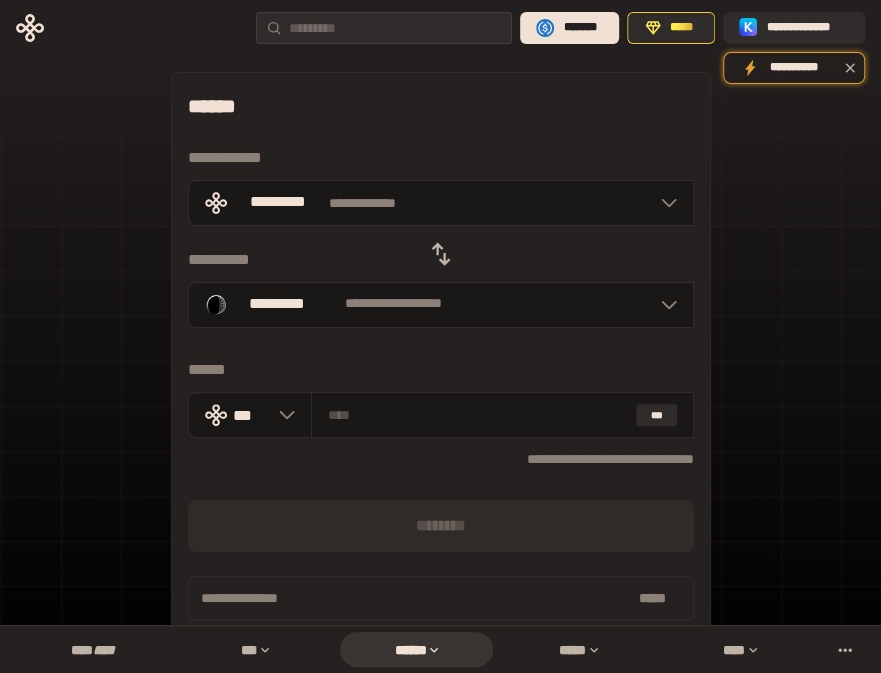 click 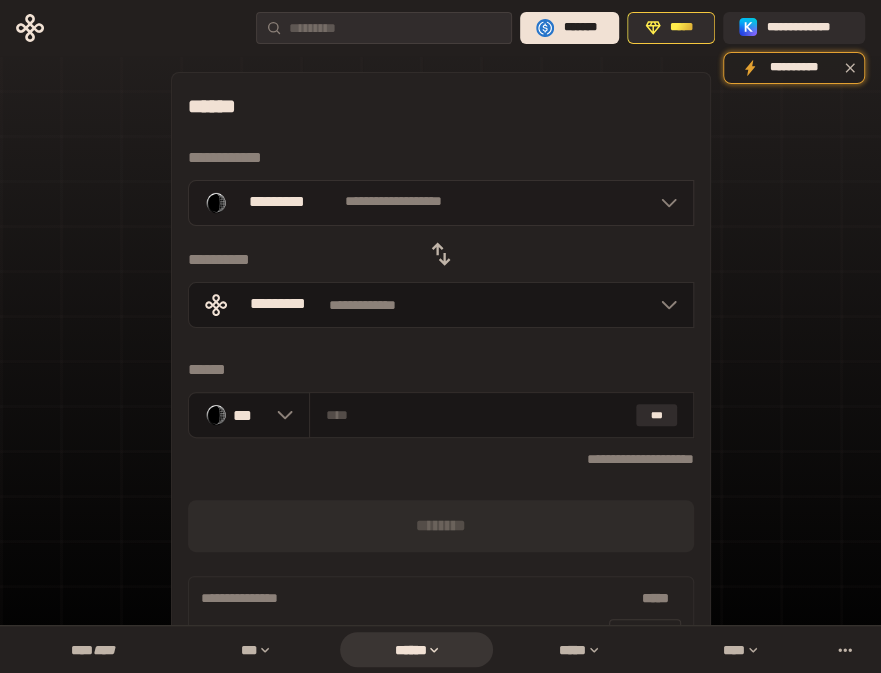 click on "**********" at bounding box center (441, 203) 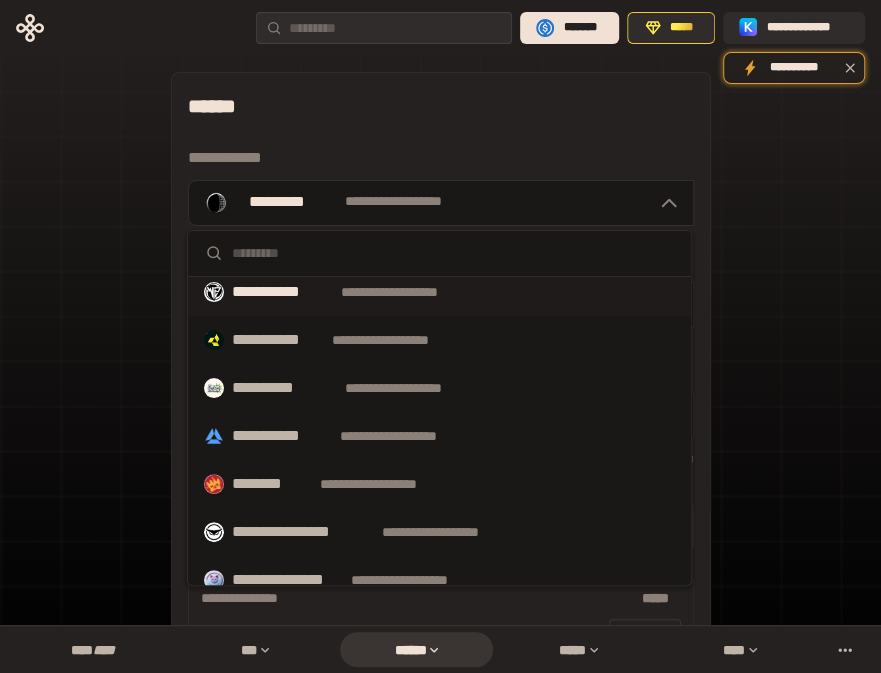 scroll, scrollTop: 175, scrollLeft: 0, axis: vertical 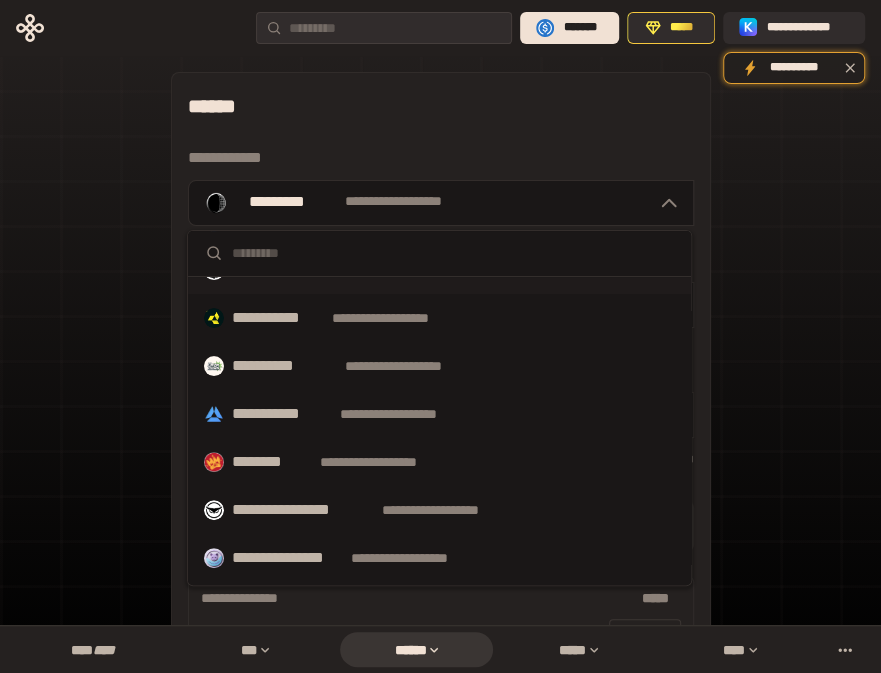 click on "**********" at bounding box center [439, 414] 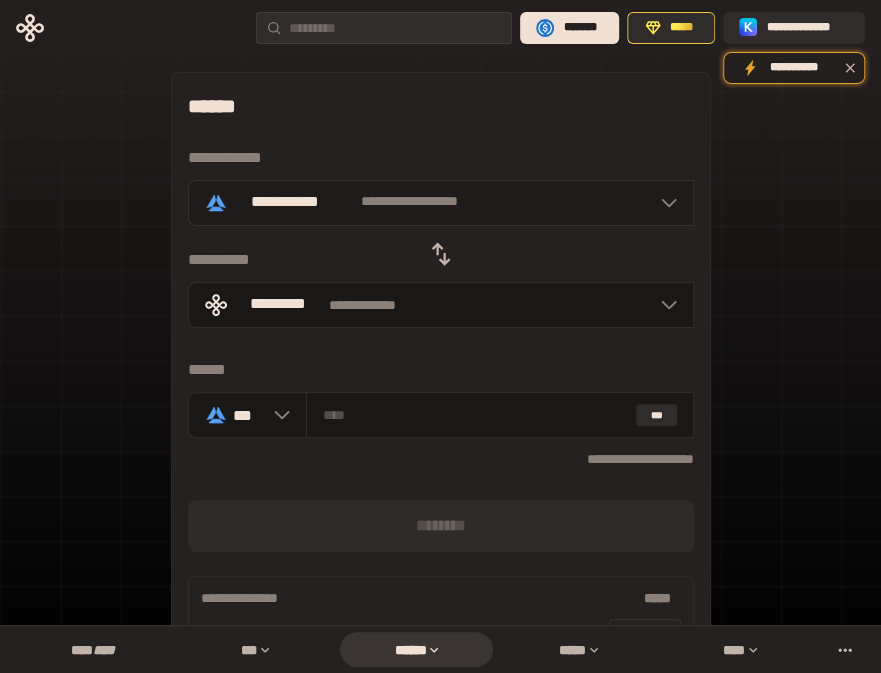 click on "**********" at bounding box center (409, 202) 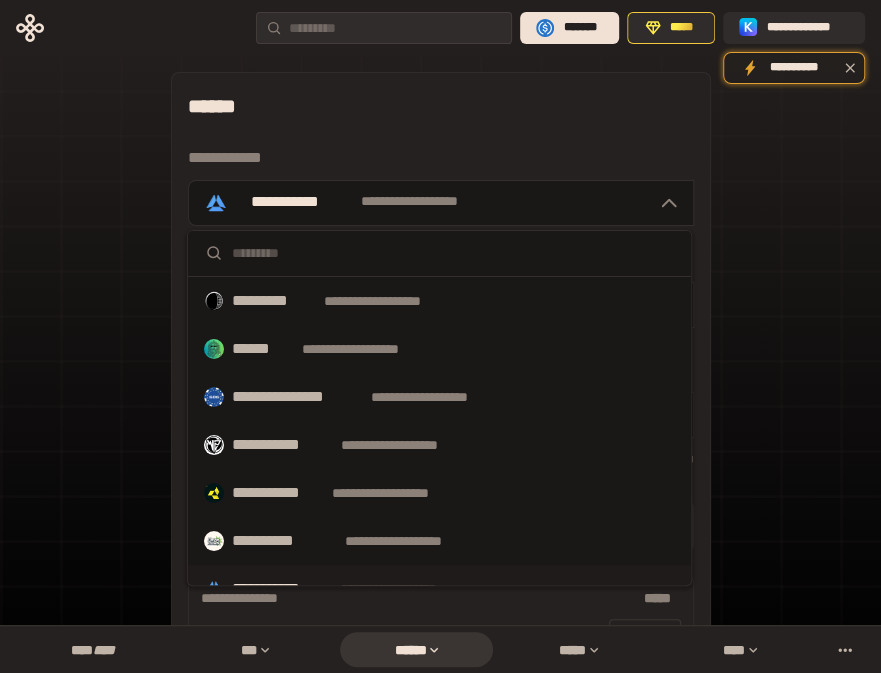click on "**********" at bounding box center (441, 396) 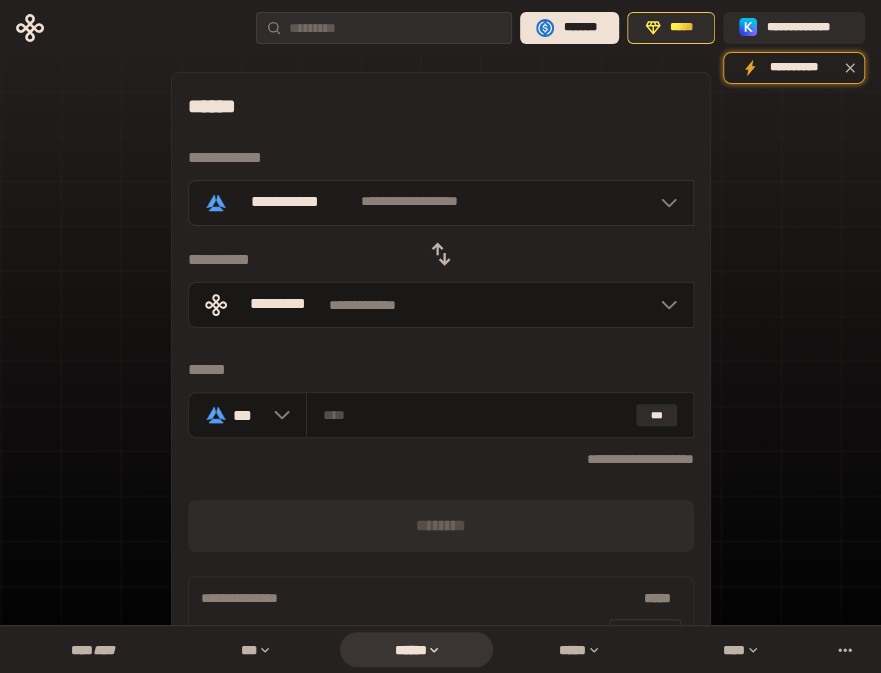 click on "**********" at bounding box center (409, 202) 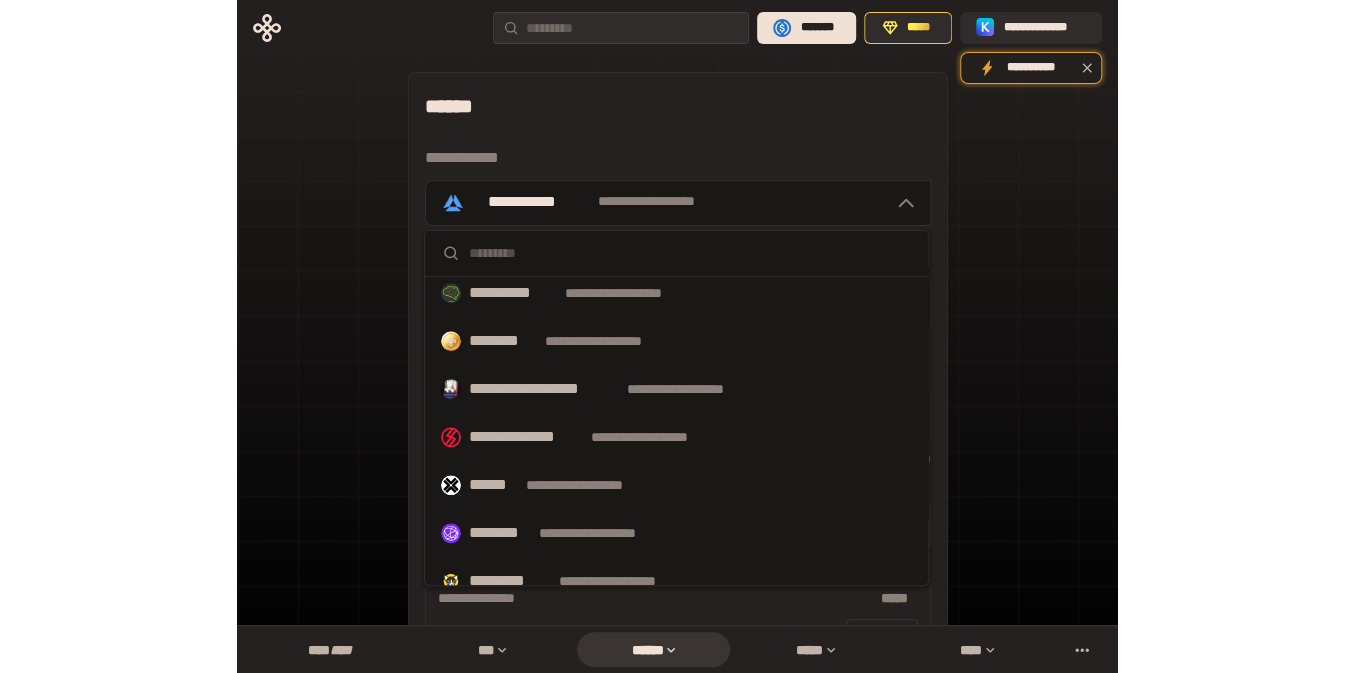 scroll, scrollTop: 1035, scrollLeft: 0, axis: vertical 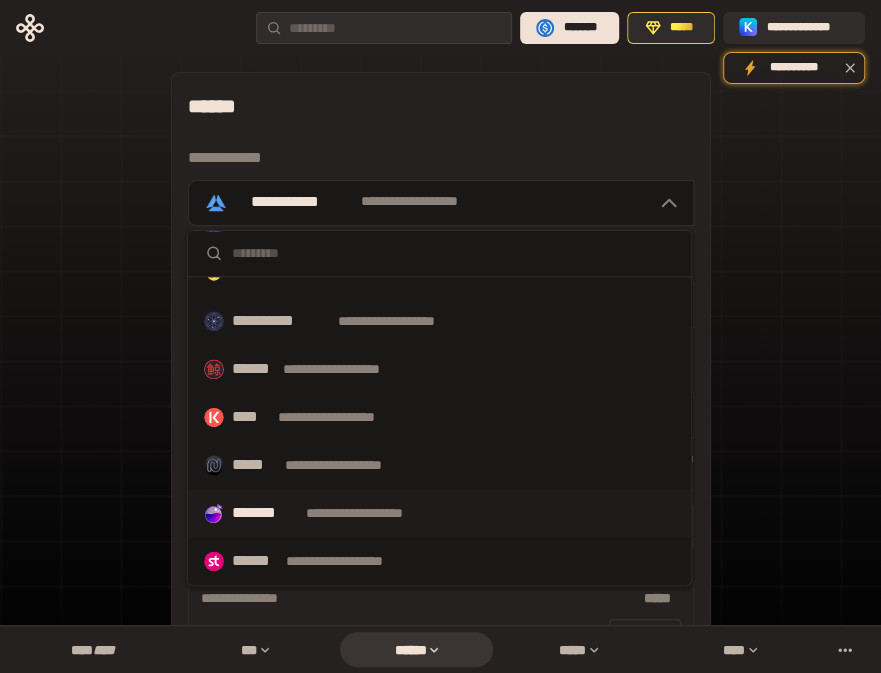 click on "**********" at bounding box center (373, 513) 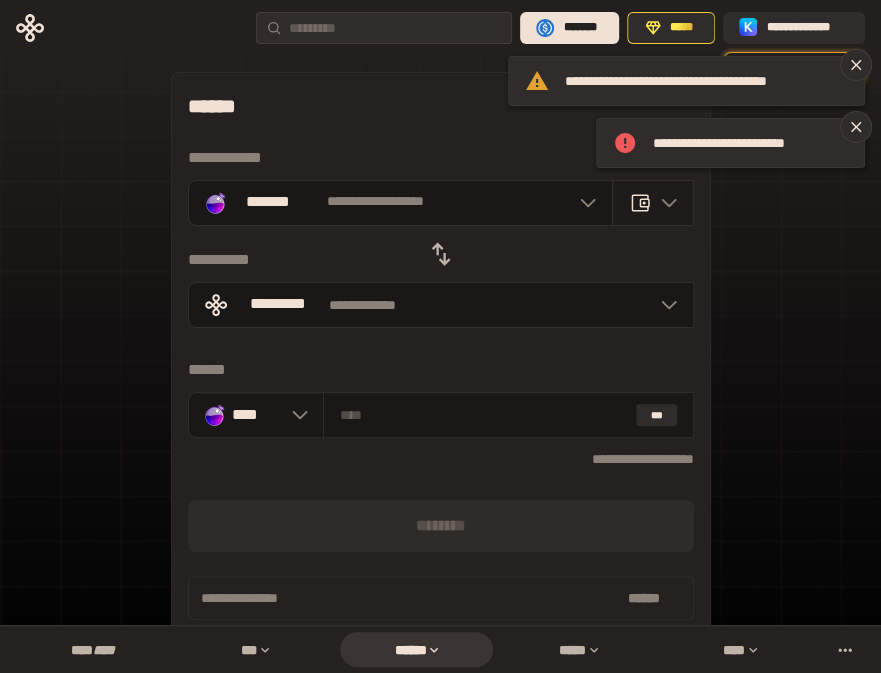 click 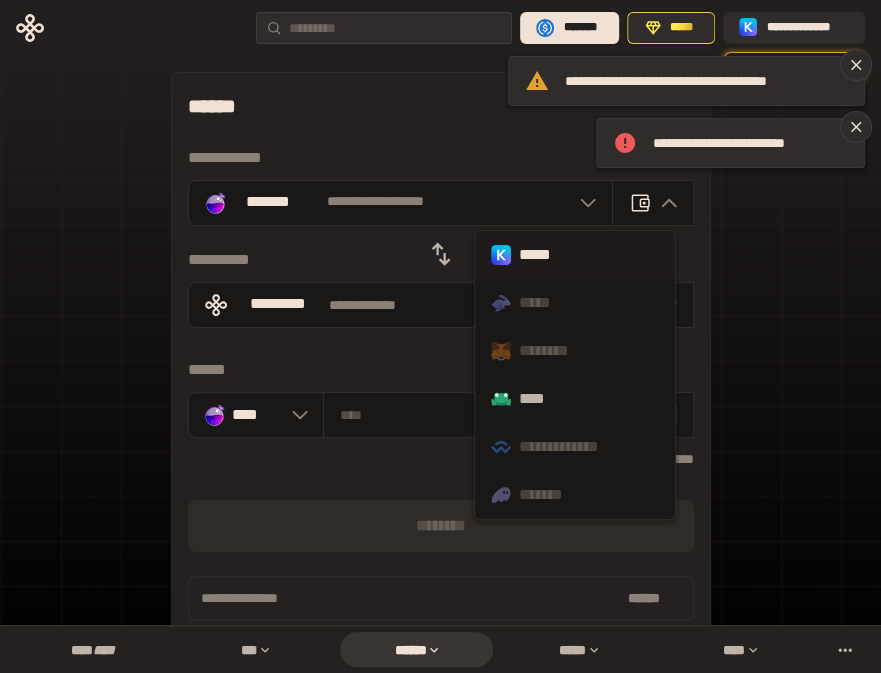 click on "*****" at bounding box center (575, 255) 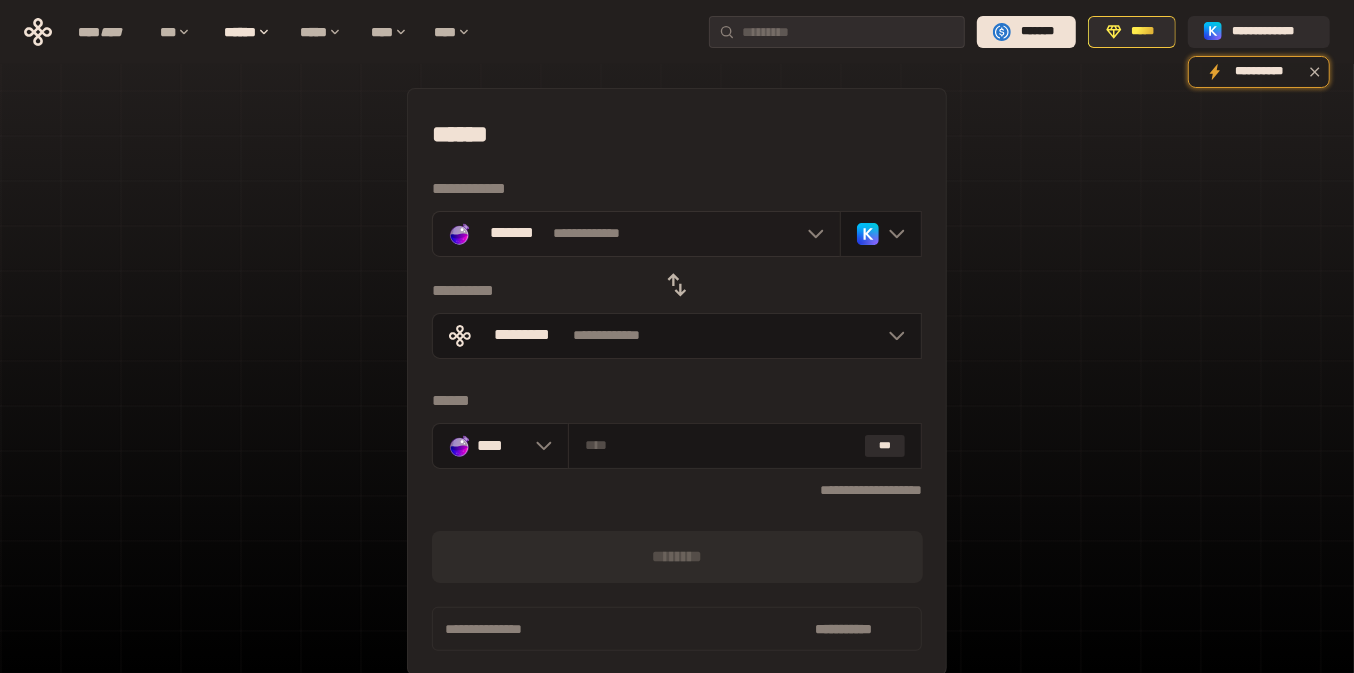 click 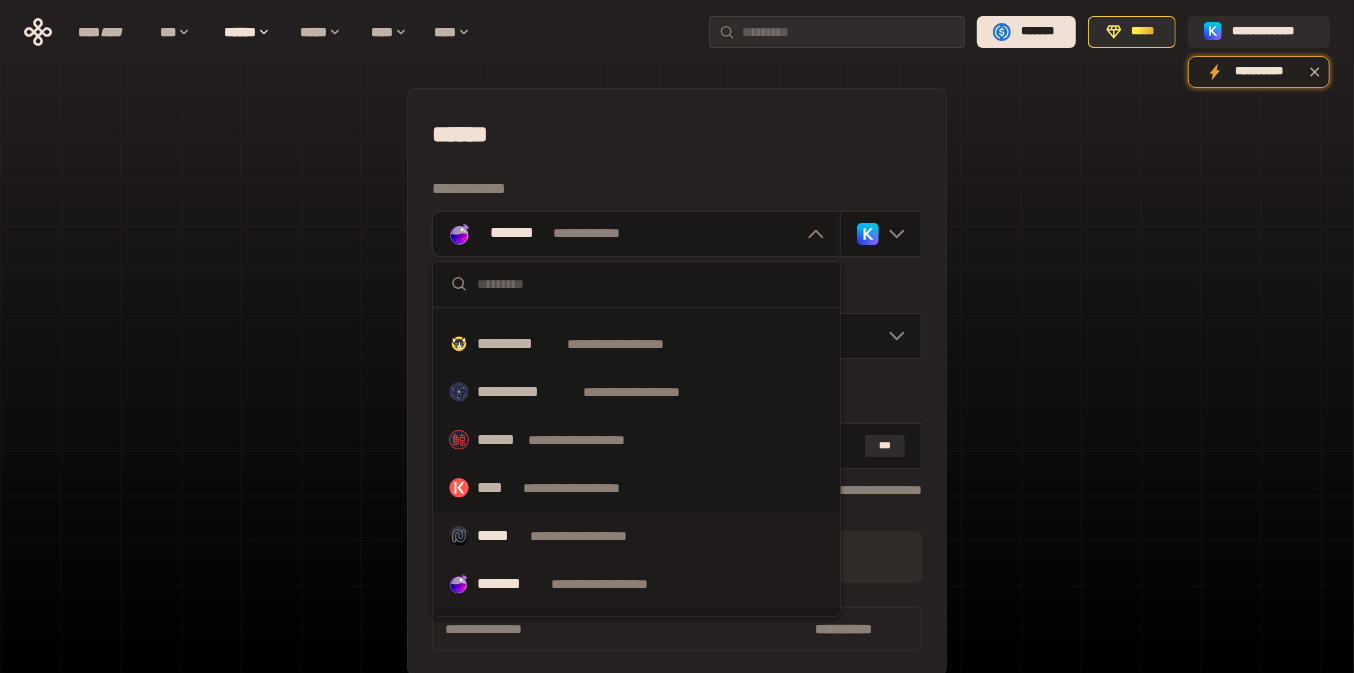 scroll, scrollTop: 985, scrollLeft: 0, axis: vertical 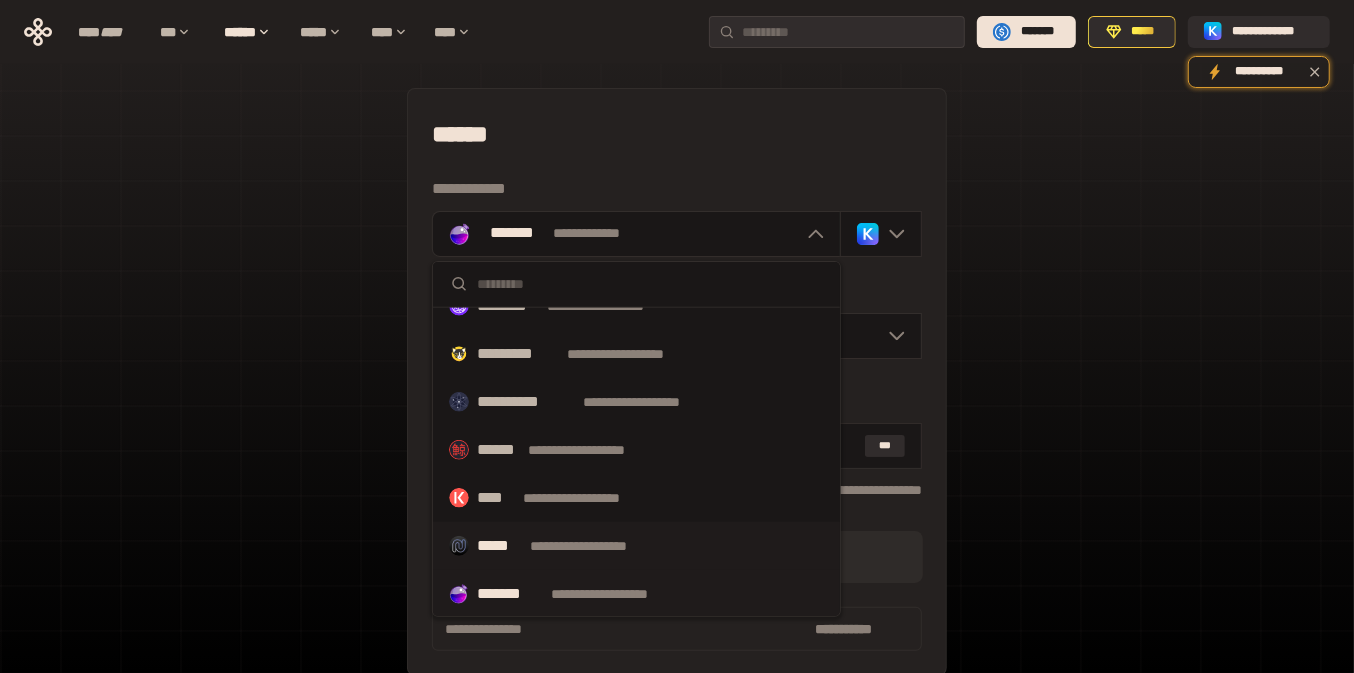 click on "**********" at bounding box center (590, 498) 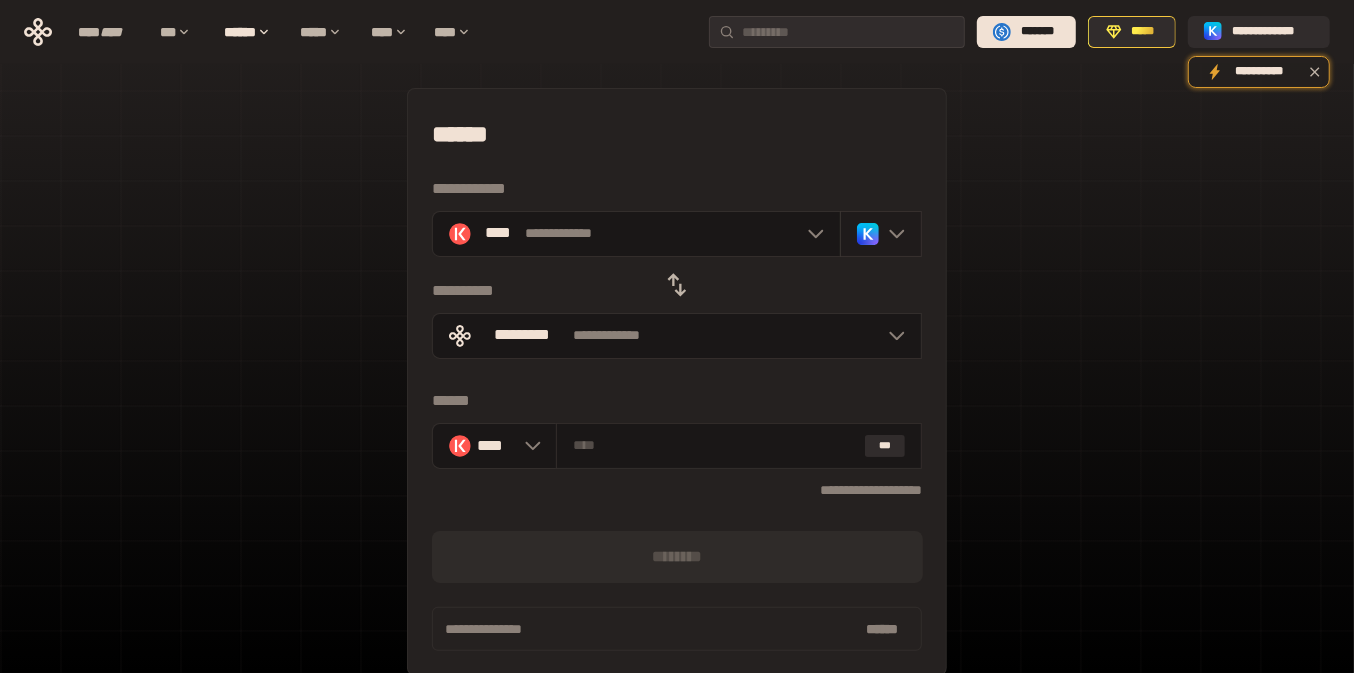 click at bounding box center (881, 234) 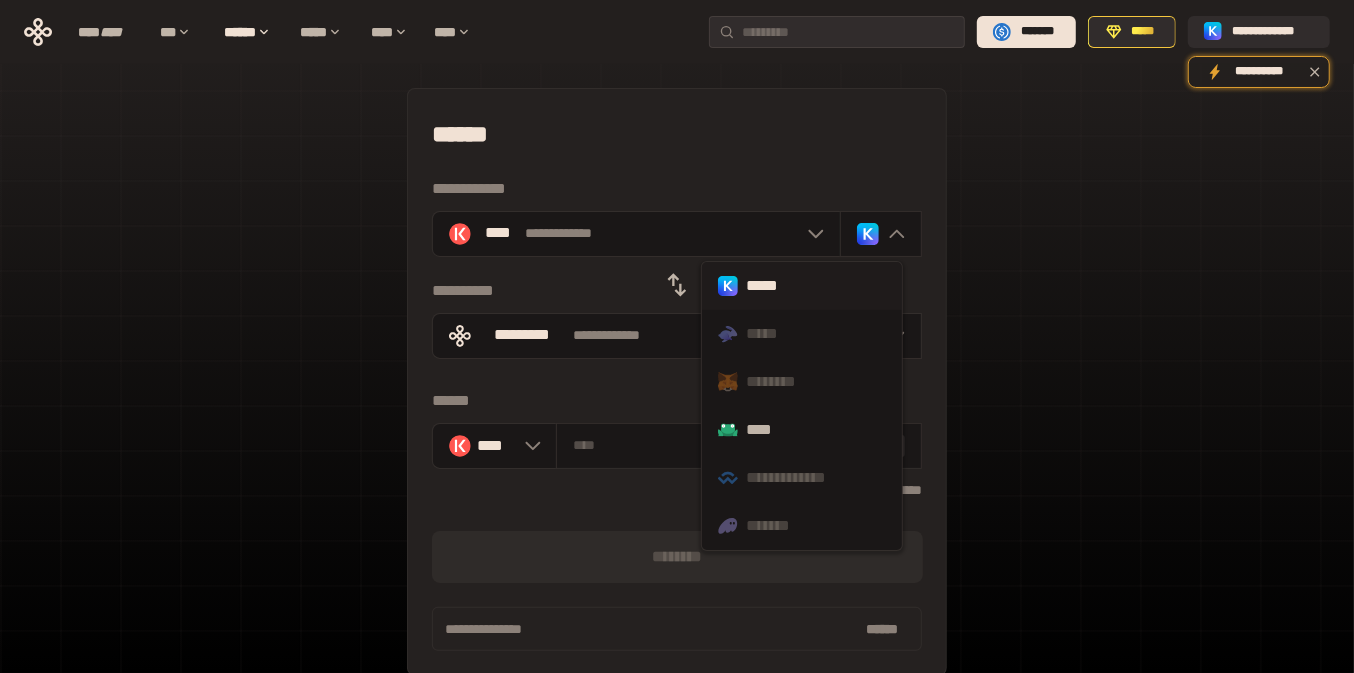 click on "**********" at bounding box center (677, 382) 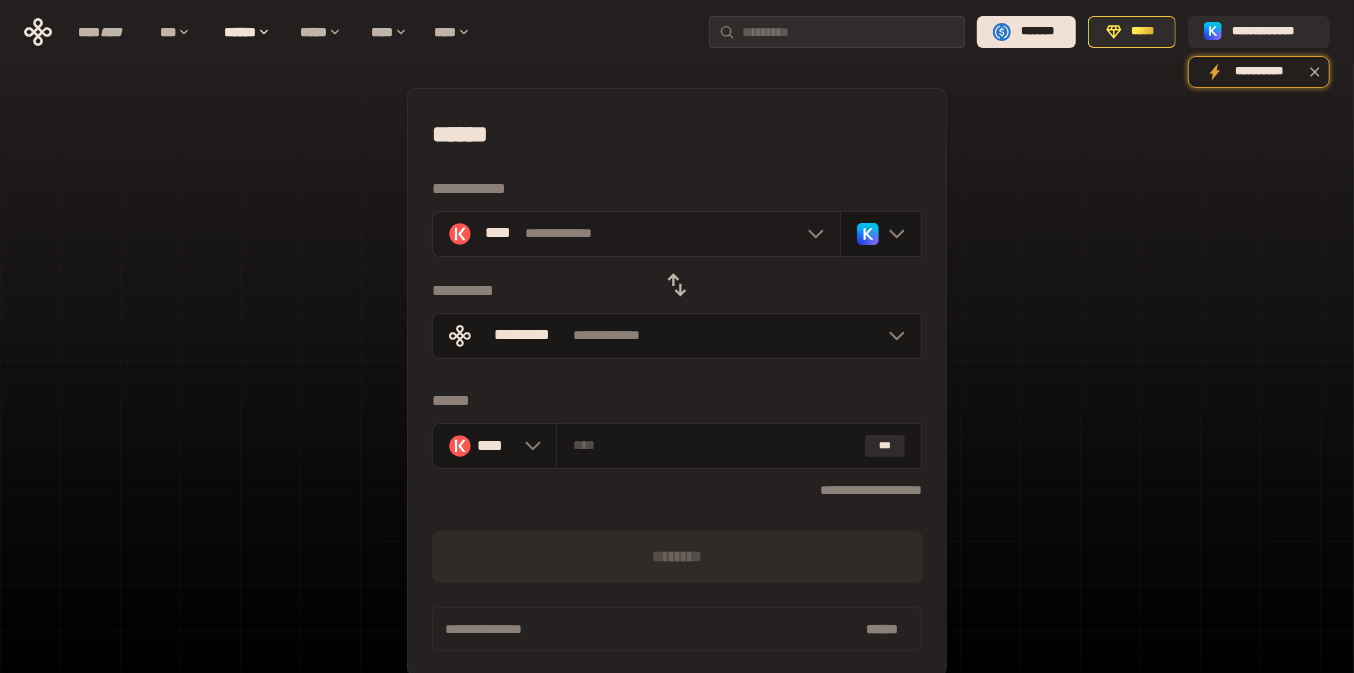 click at bounding box center (811, 234) 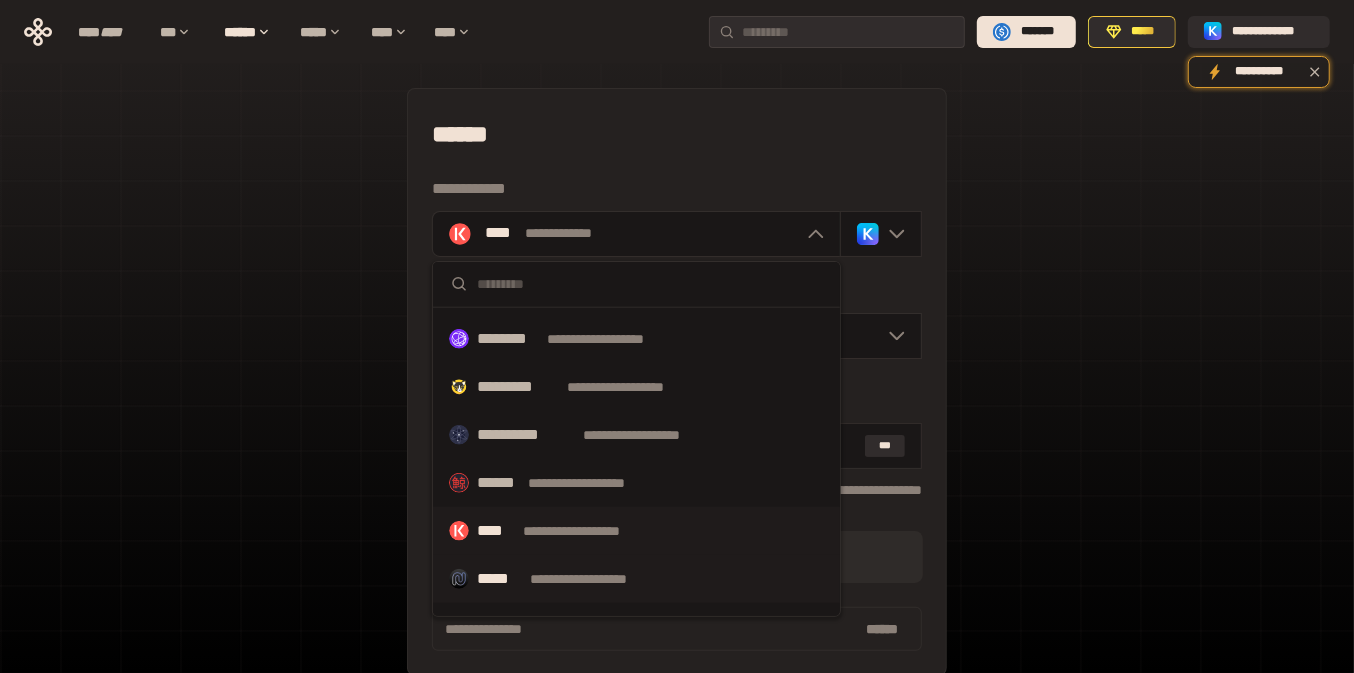 scroll, scrollTop: 945, scrollLeft: 0, axis: vertical 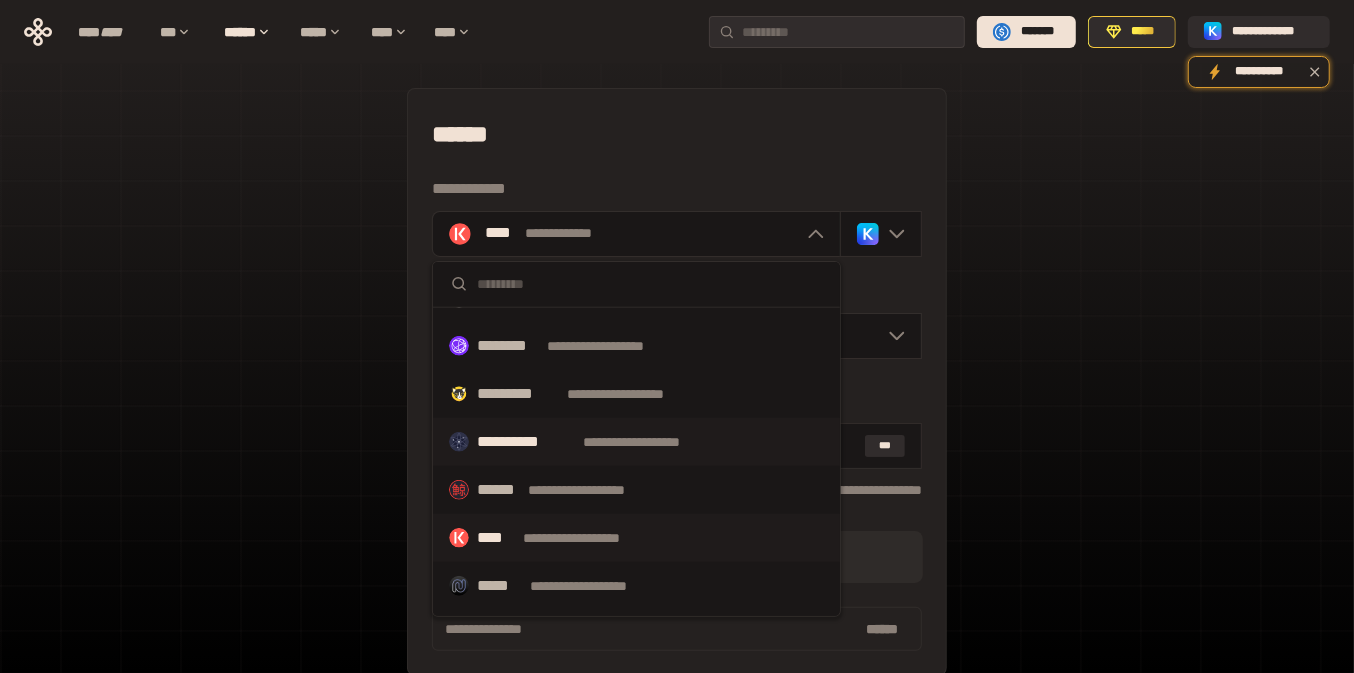 click on "**********" at bounding box center (650, 442) 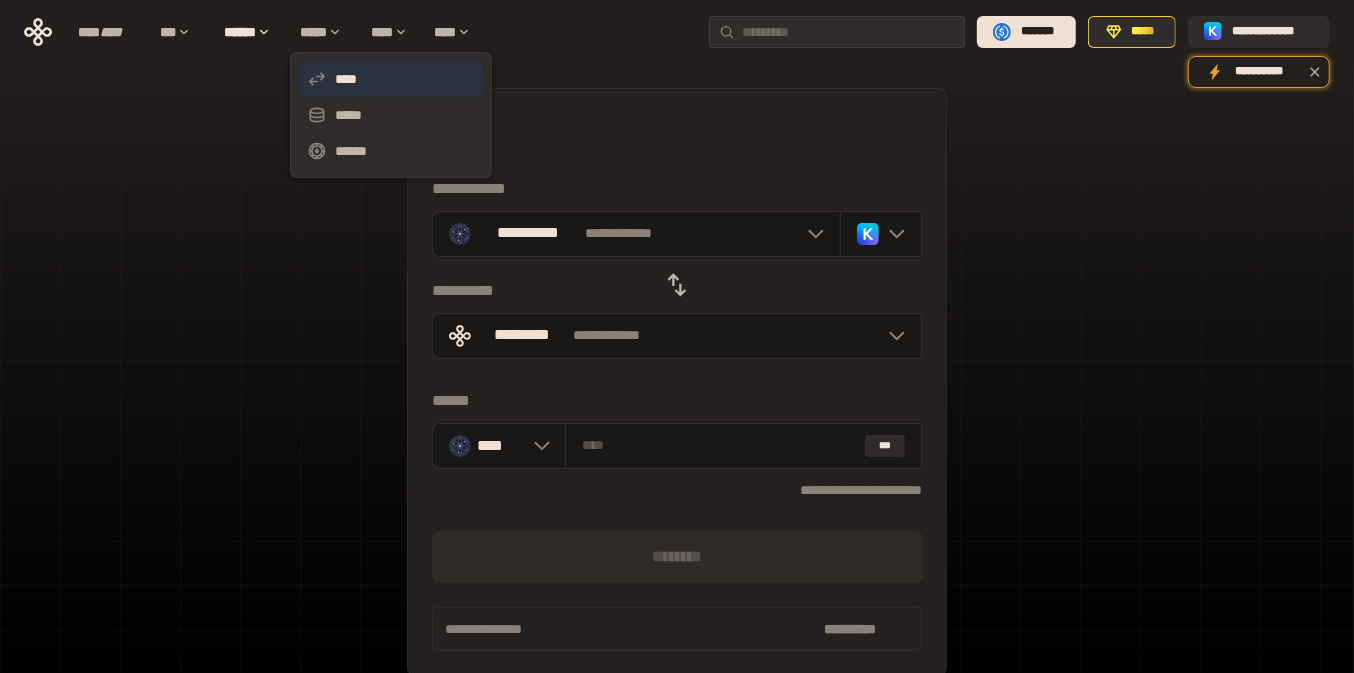 click on "****" at bounding box center [391, 79] 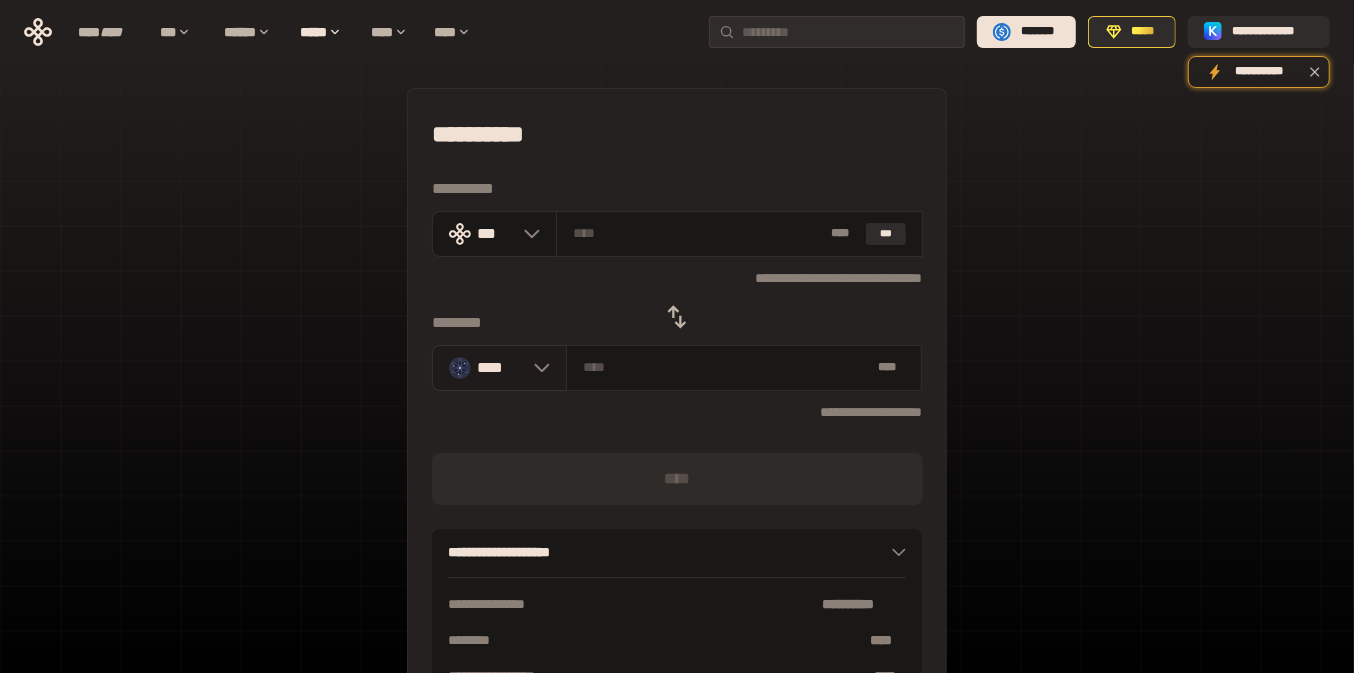 click at bounding box center (537, 368) 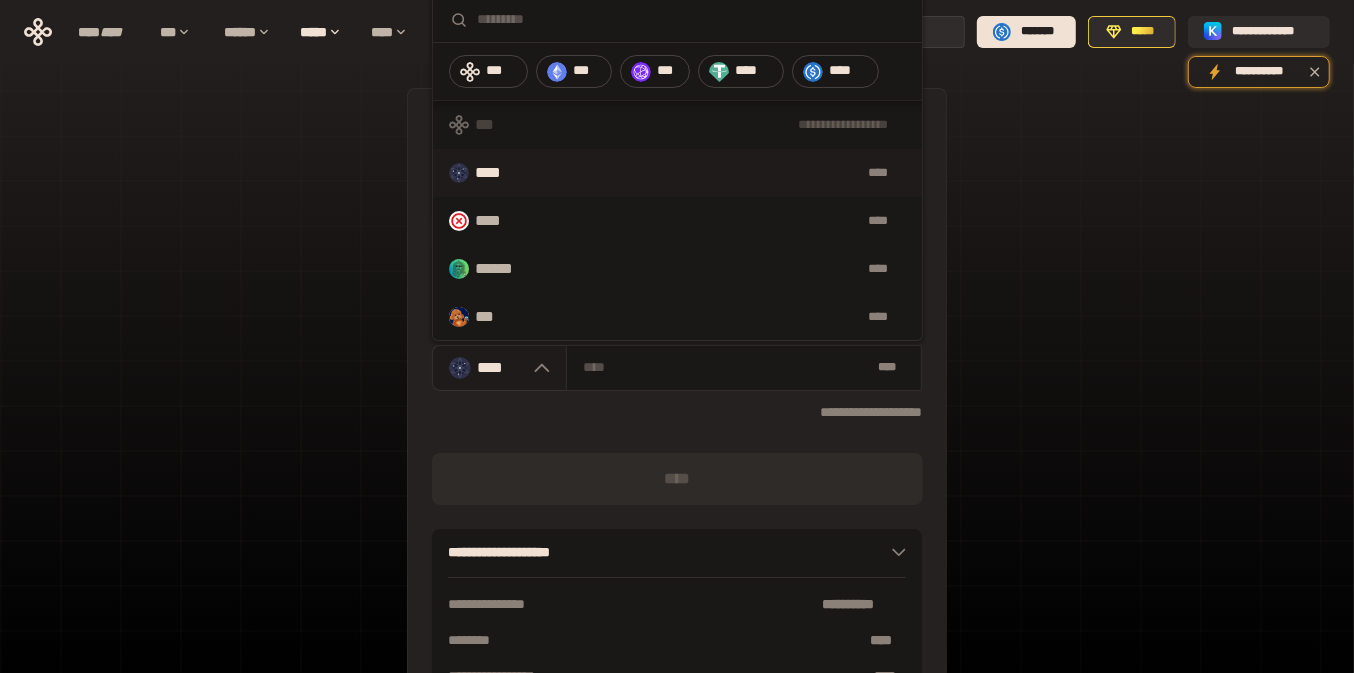 click at bounding box center (537, 368) 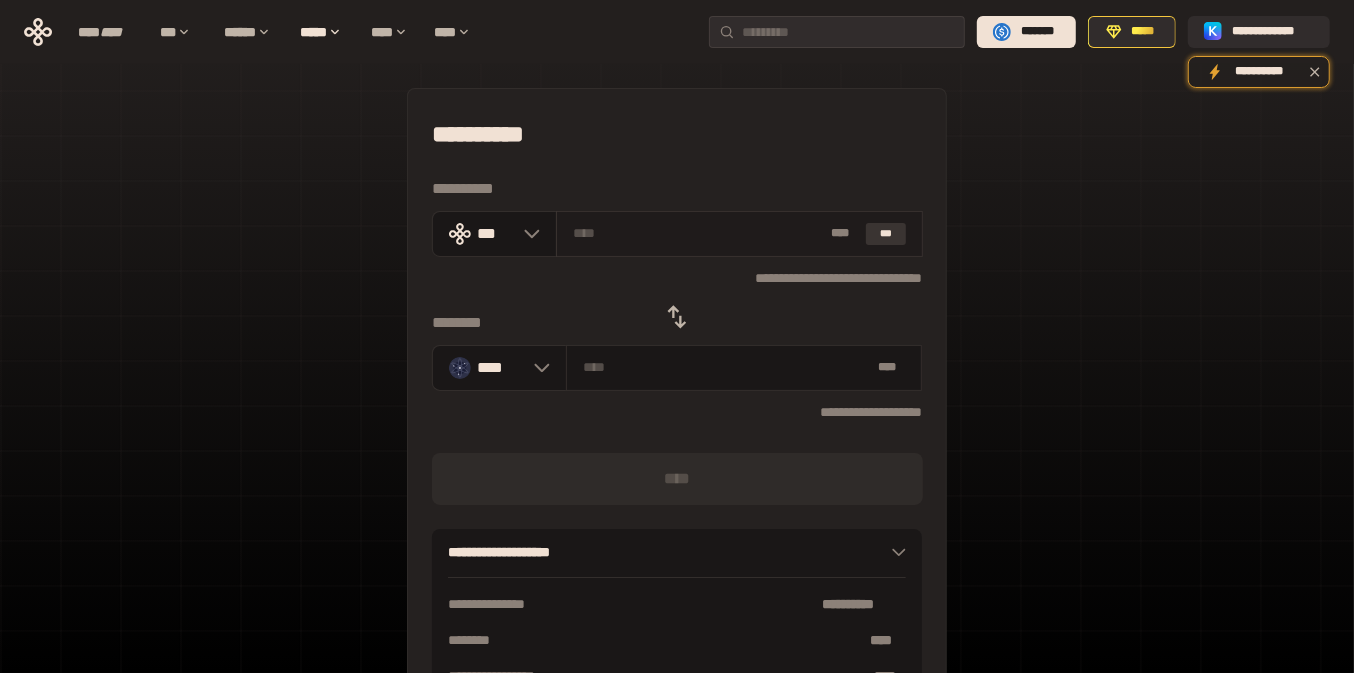 click on "***" at bounding box center [886, 234] 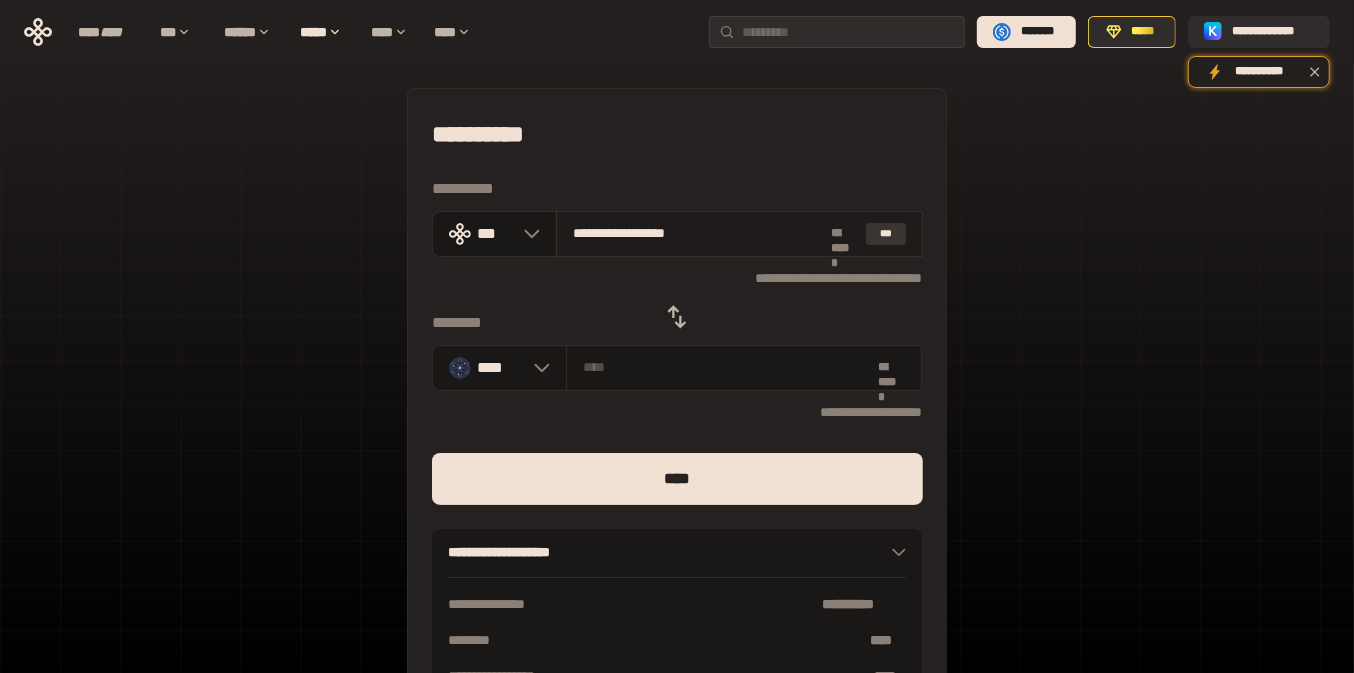 type on "**********" 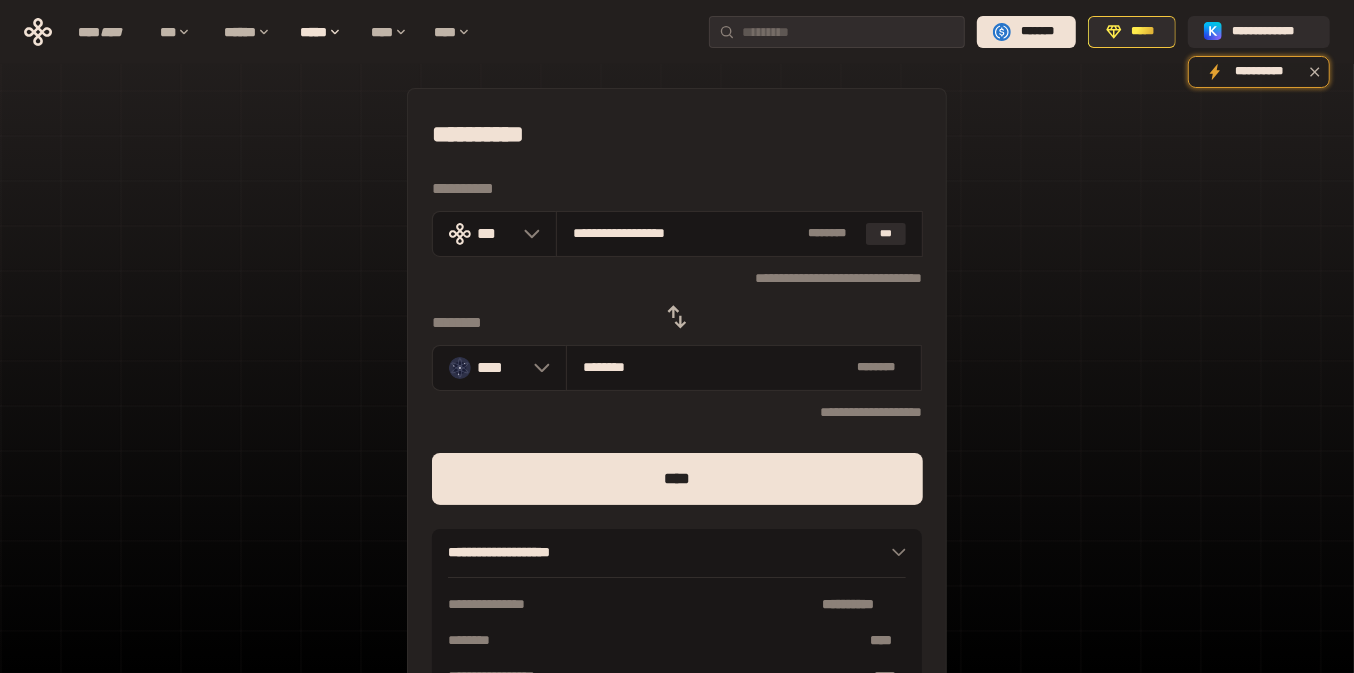 drag, startPoint x: 580, startPoint y: 233, endPoint x: 955, endPoint y: 266, distance: 376.4492 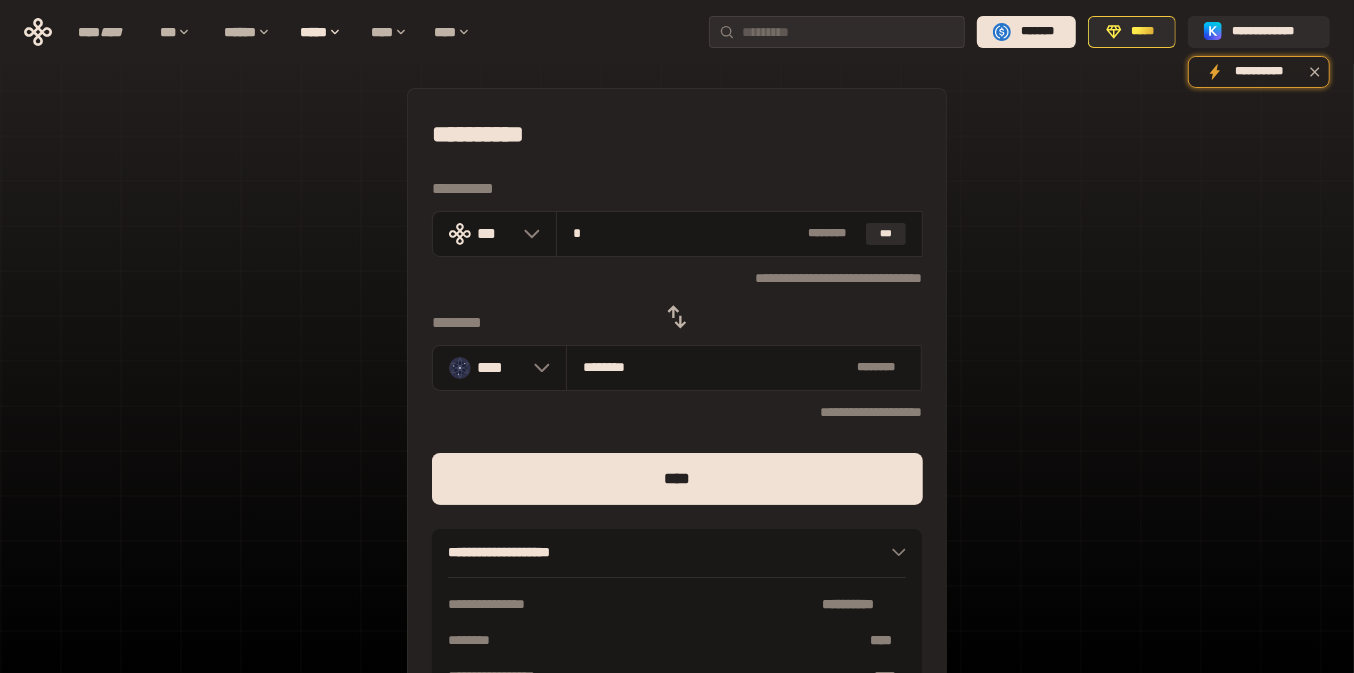 type on "********" 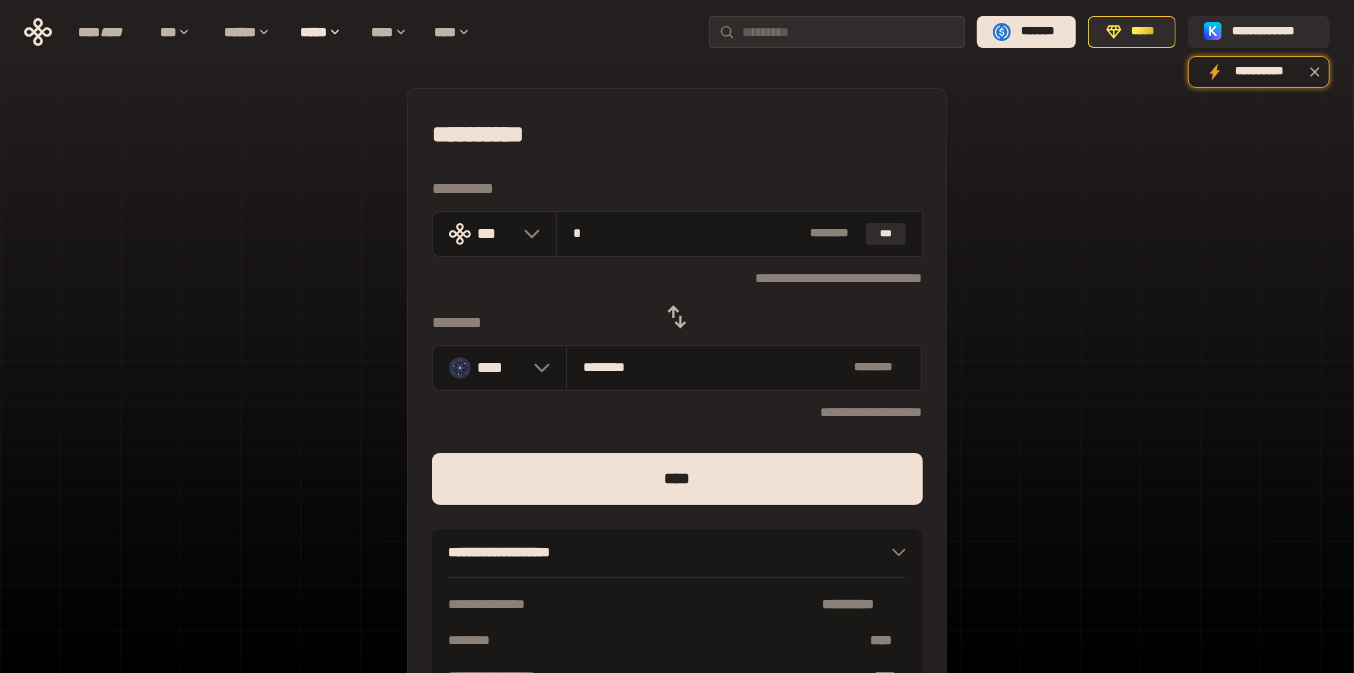 type on "*" 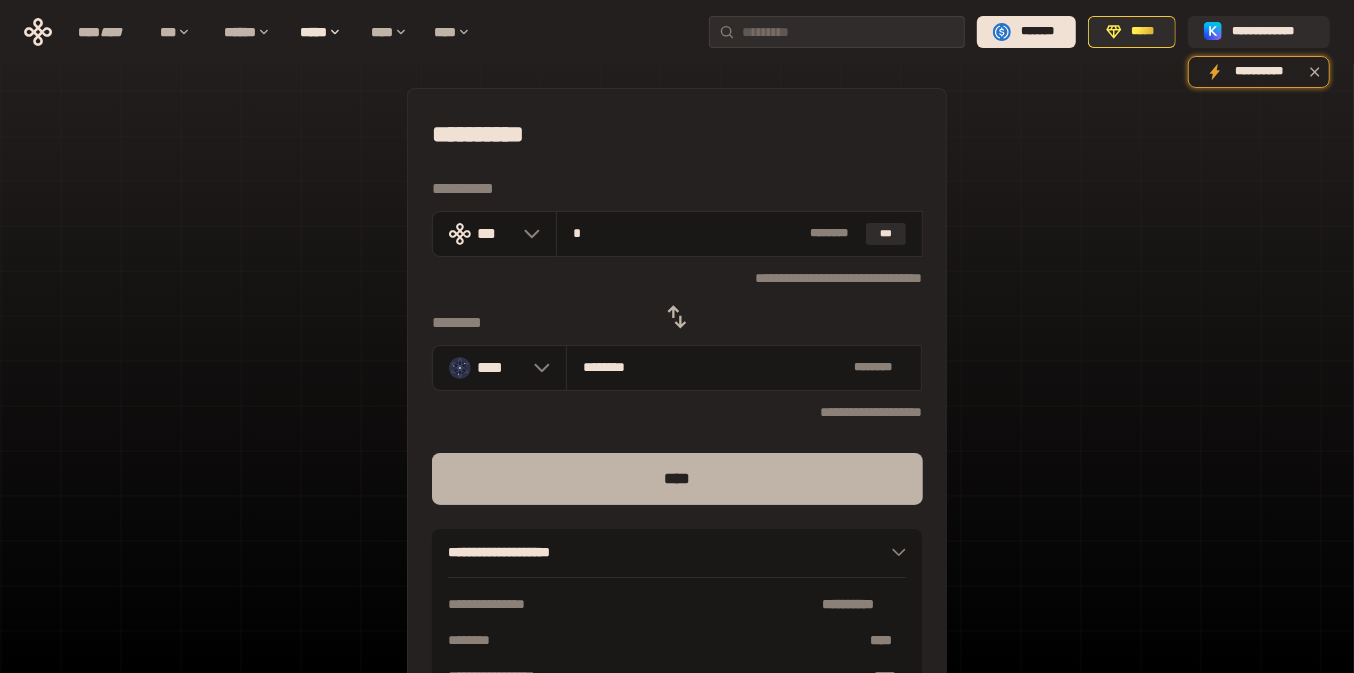 click on "****" at bounding box center (677, 479) 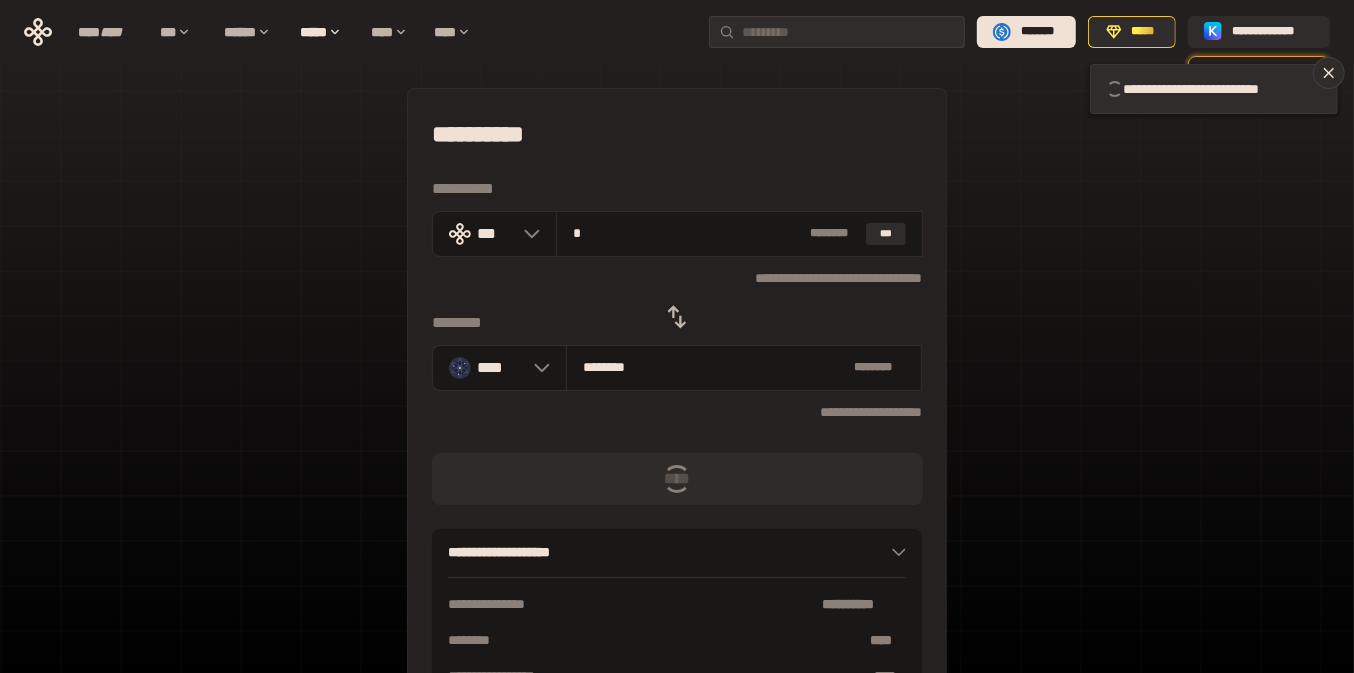type 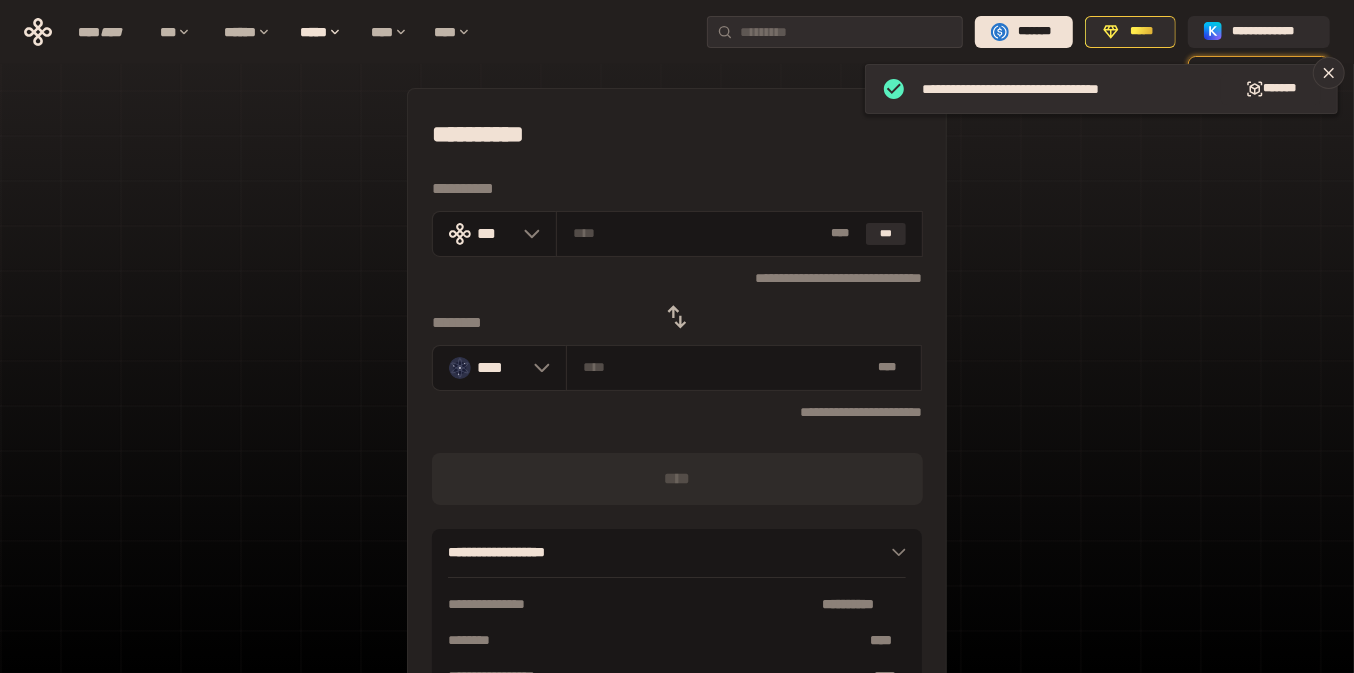 click 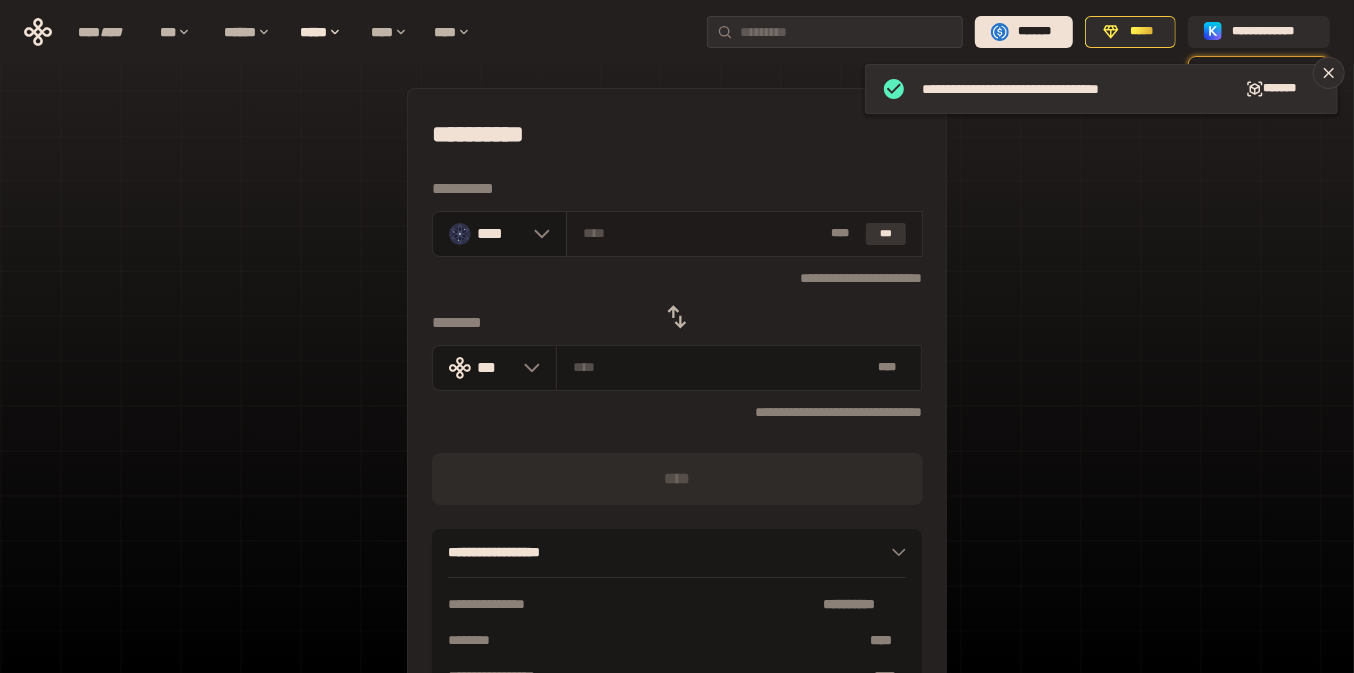 click on "***" at bounding box center (886, 234) 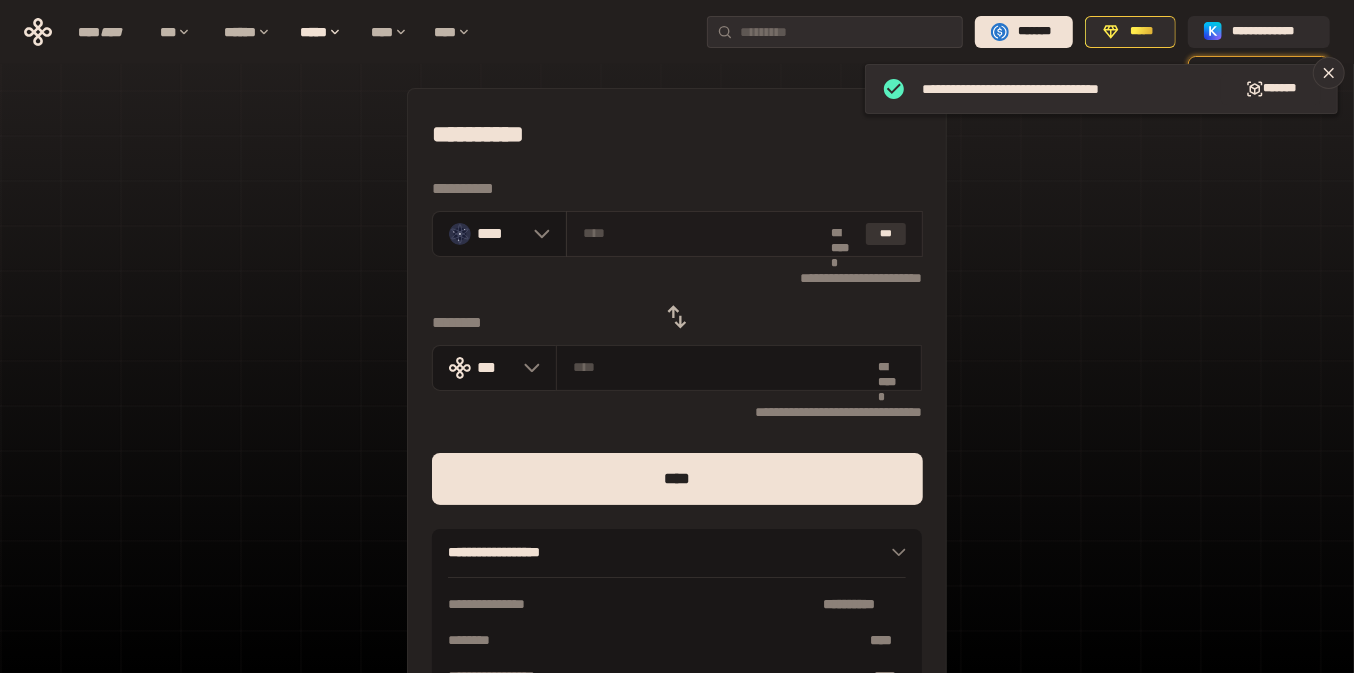 type on "********" 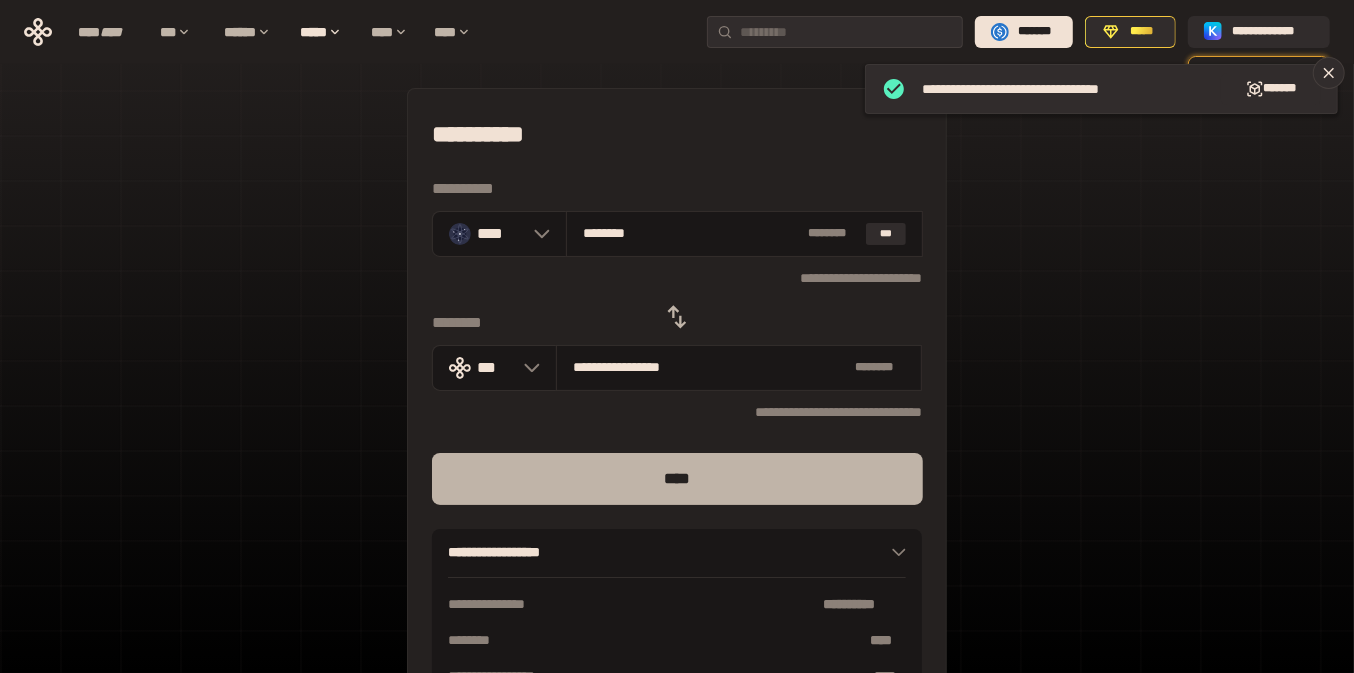 click on "****" at bounding box center (677, 479) 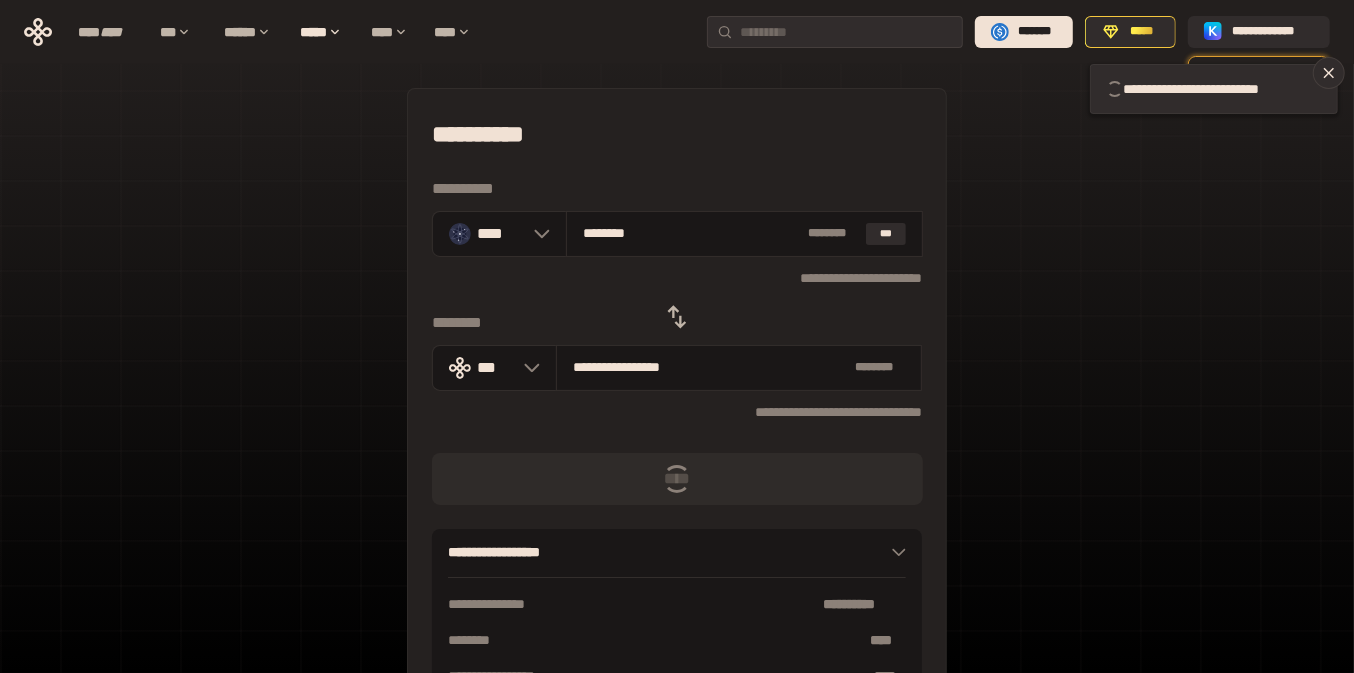 type 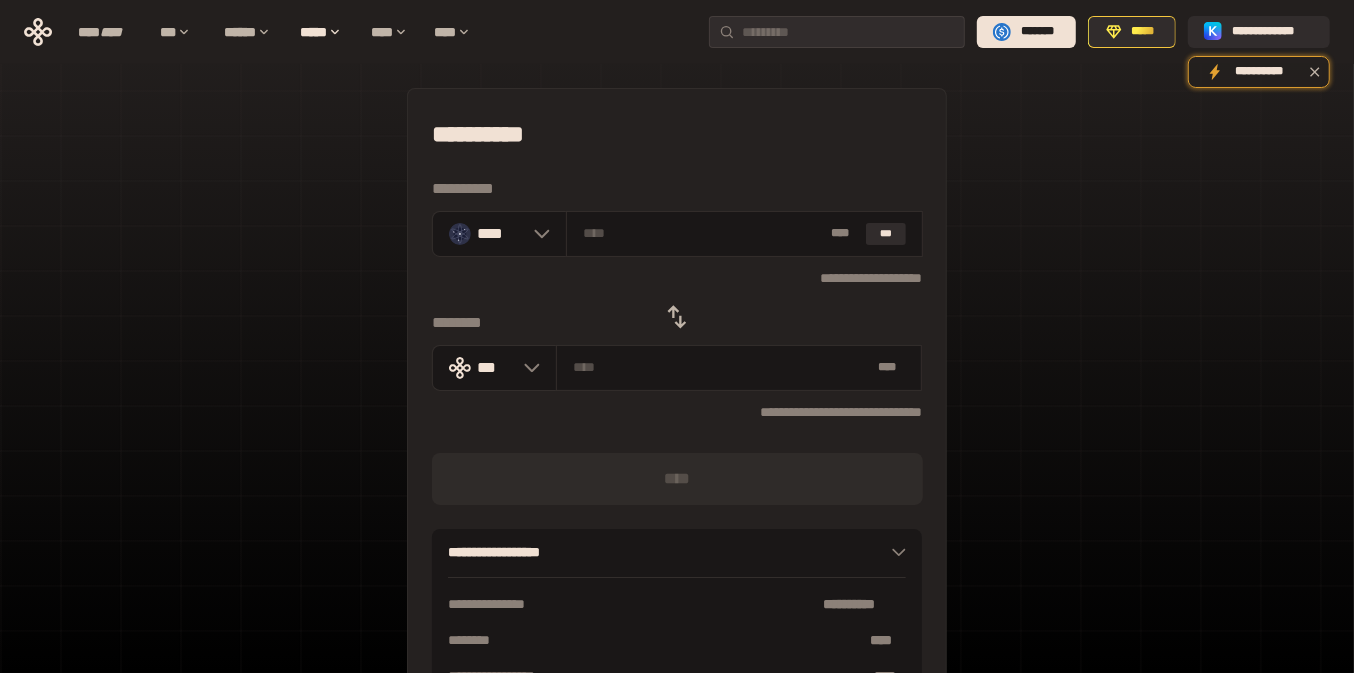 click 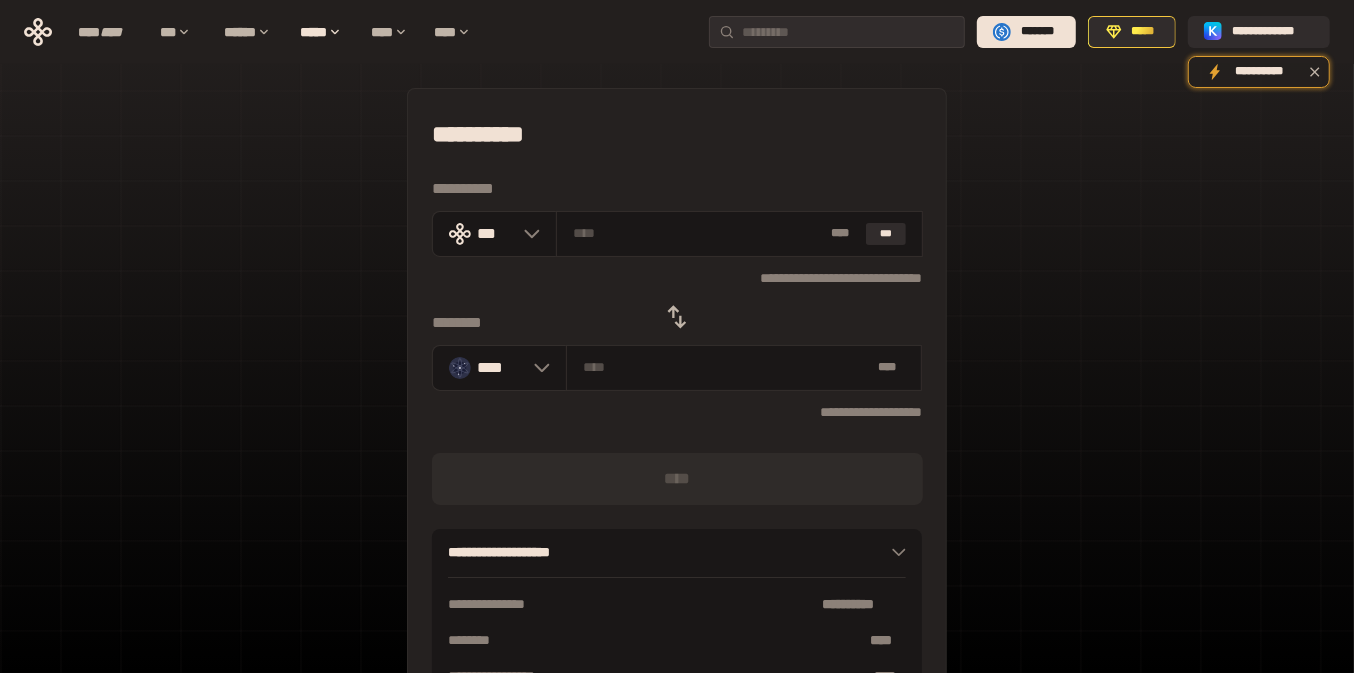 click on "**********" at bounding box center [677, 434] 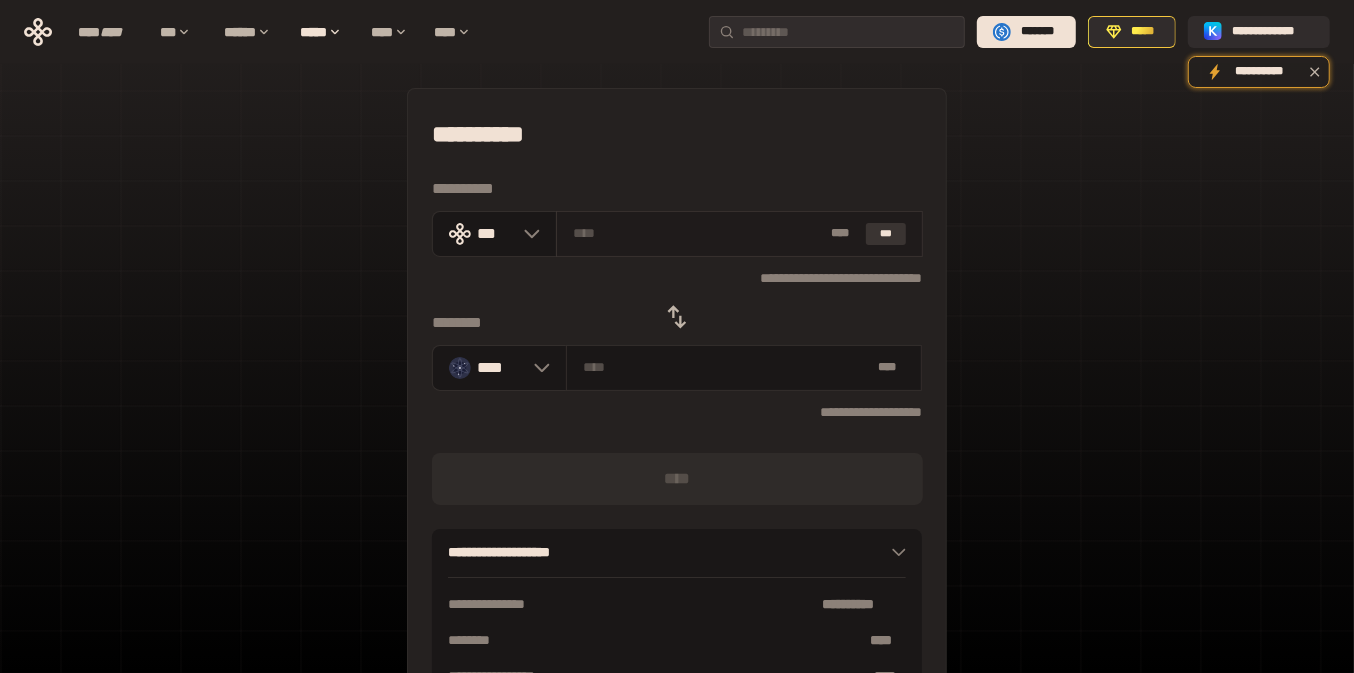 click on "***" at bounding box center (886, 234) 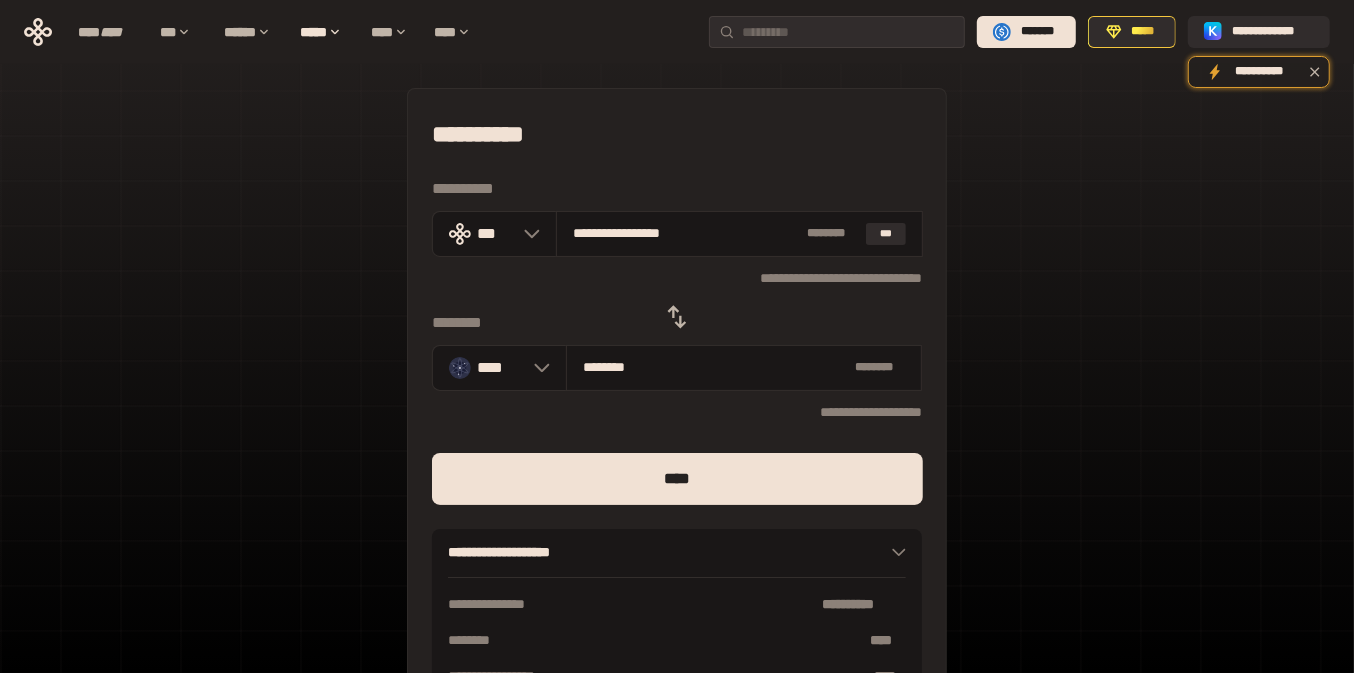drag, startPoint x: 582, startPoint y: 233, endPoint x: 904, endPoint y: 264, distance: 323.4888 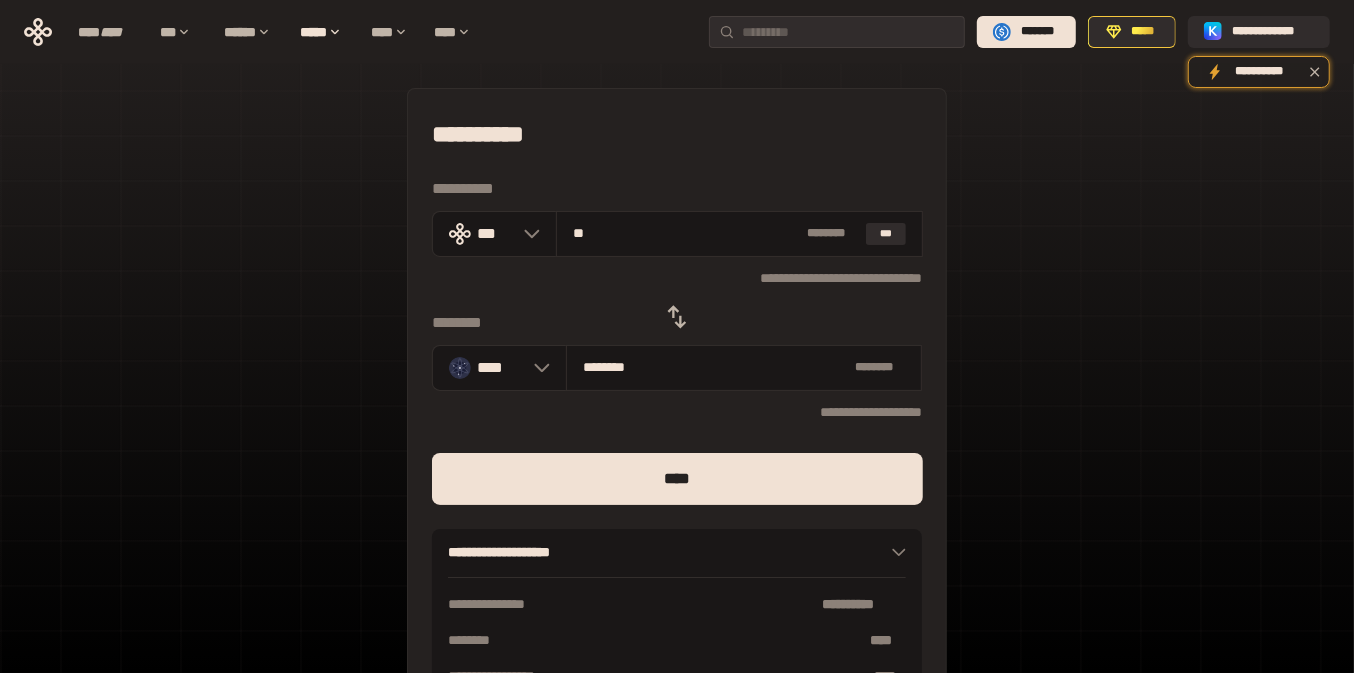 type on "*" 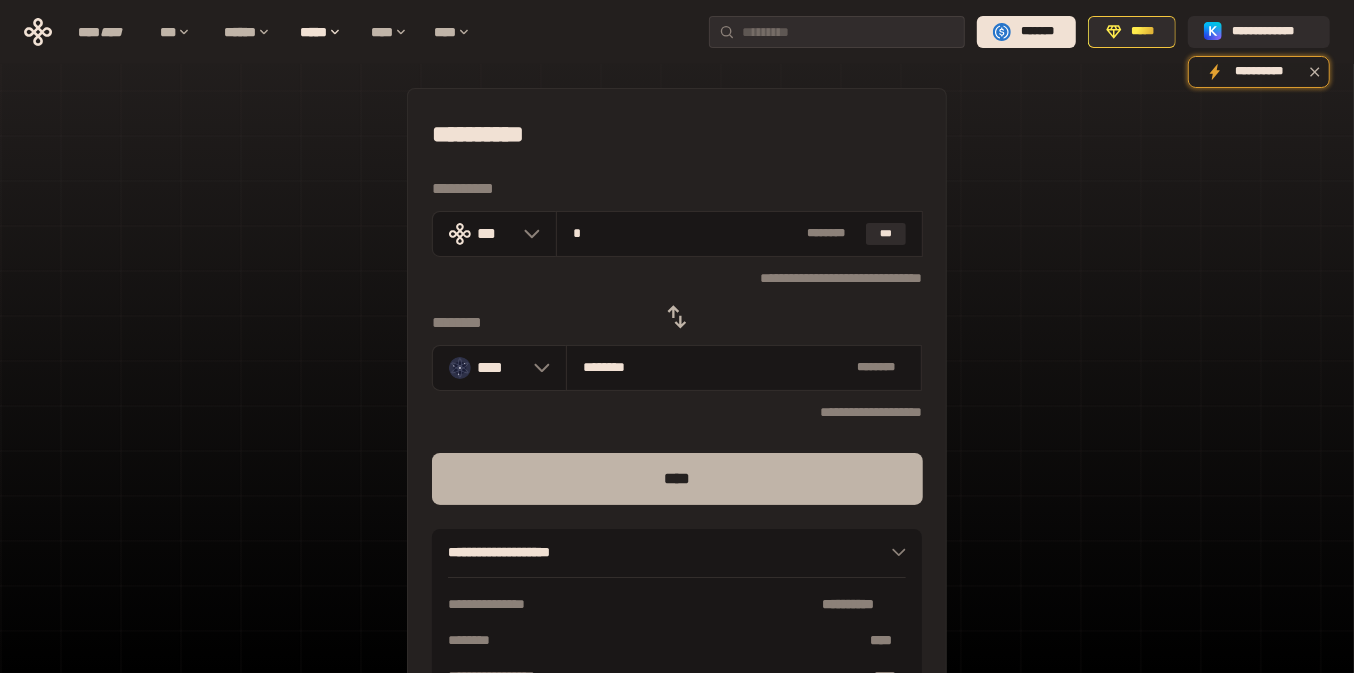 type on "*" 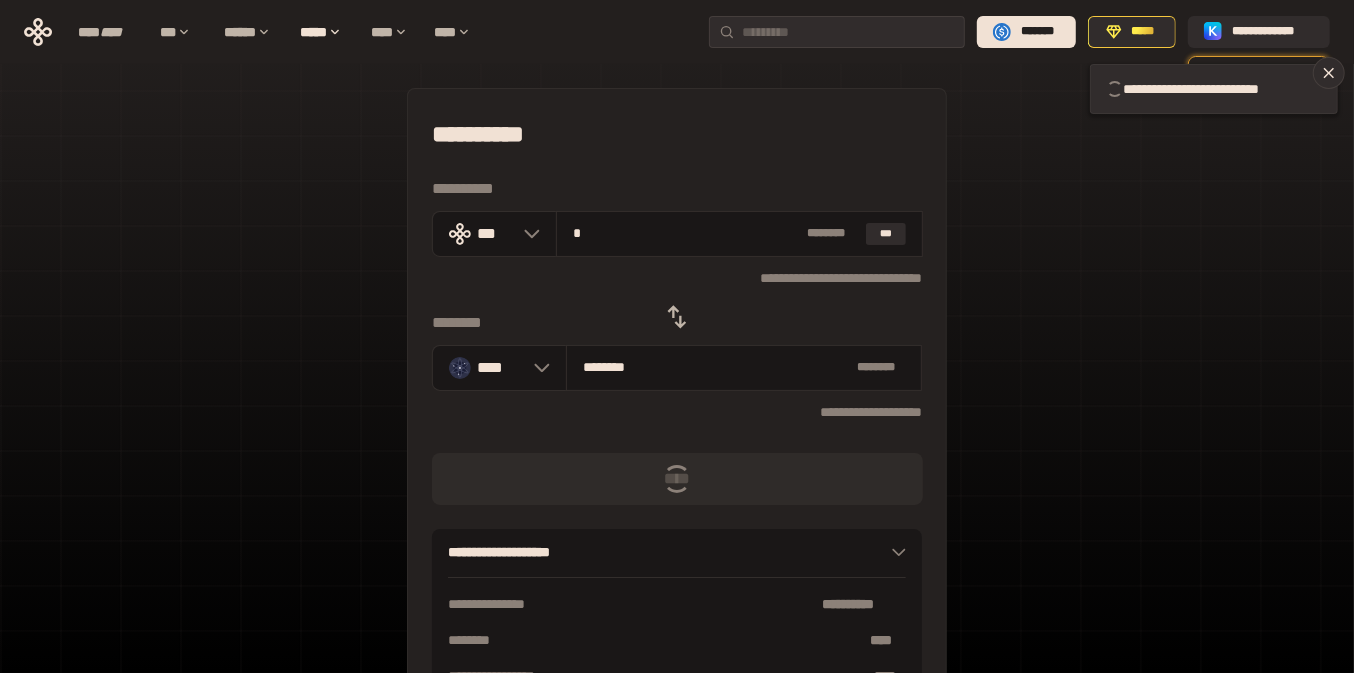 type 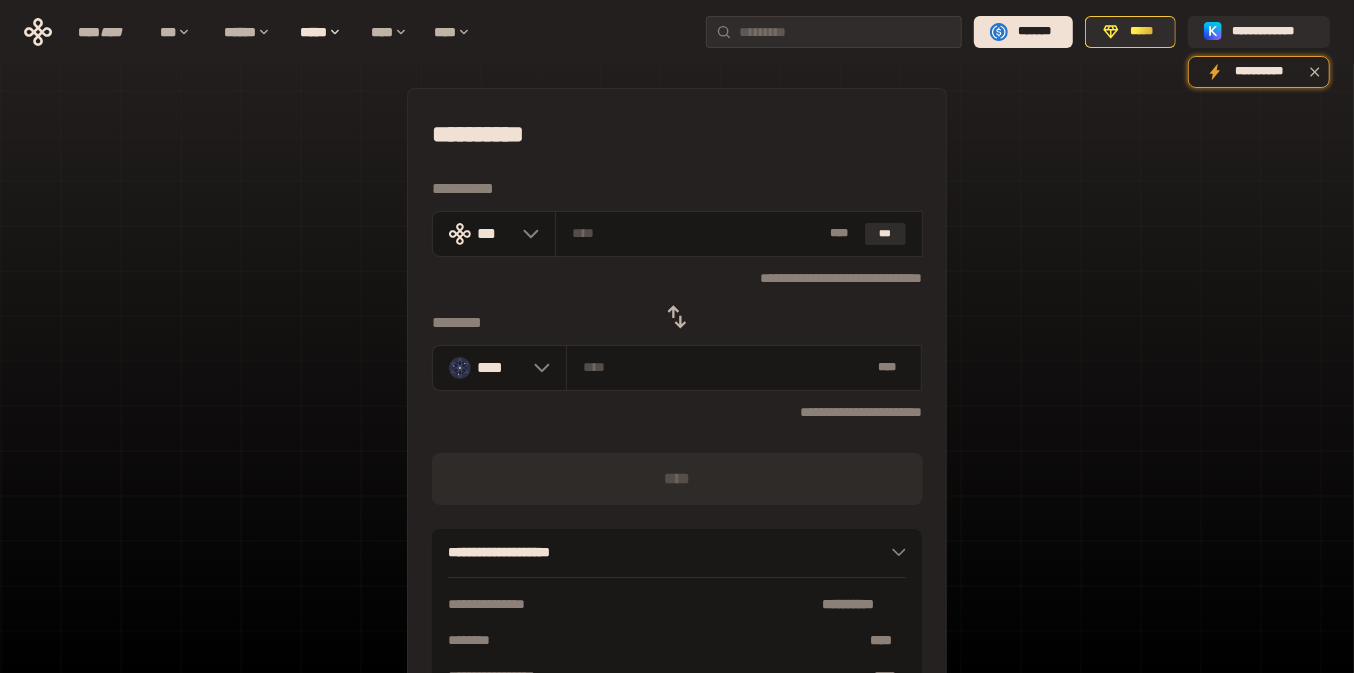 click 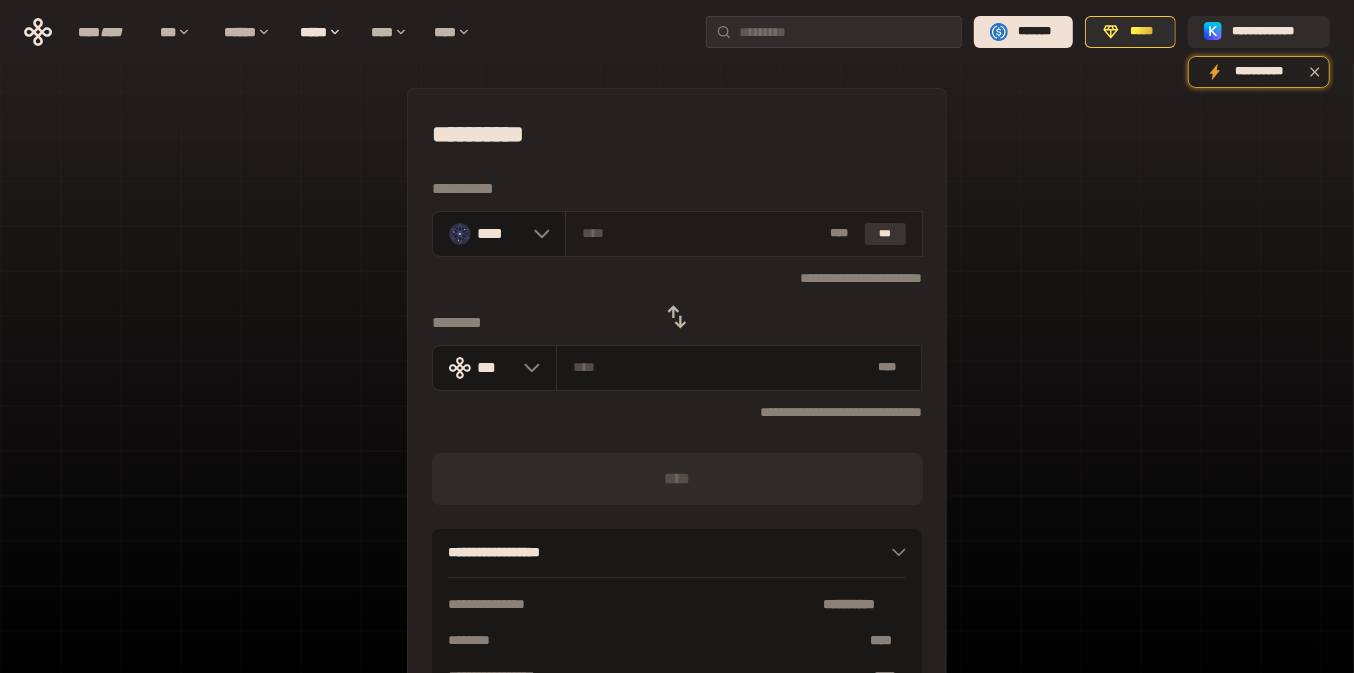 click on "***" at bounding box center (885, 234) 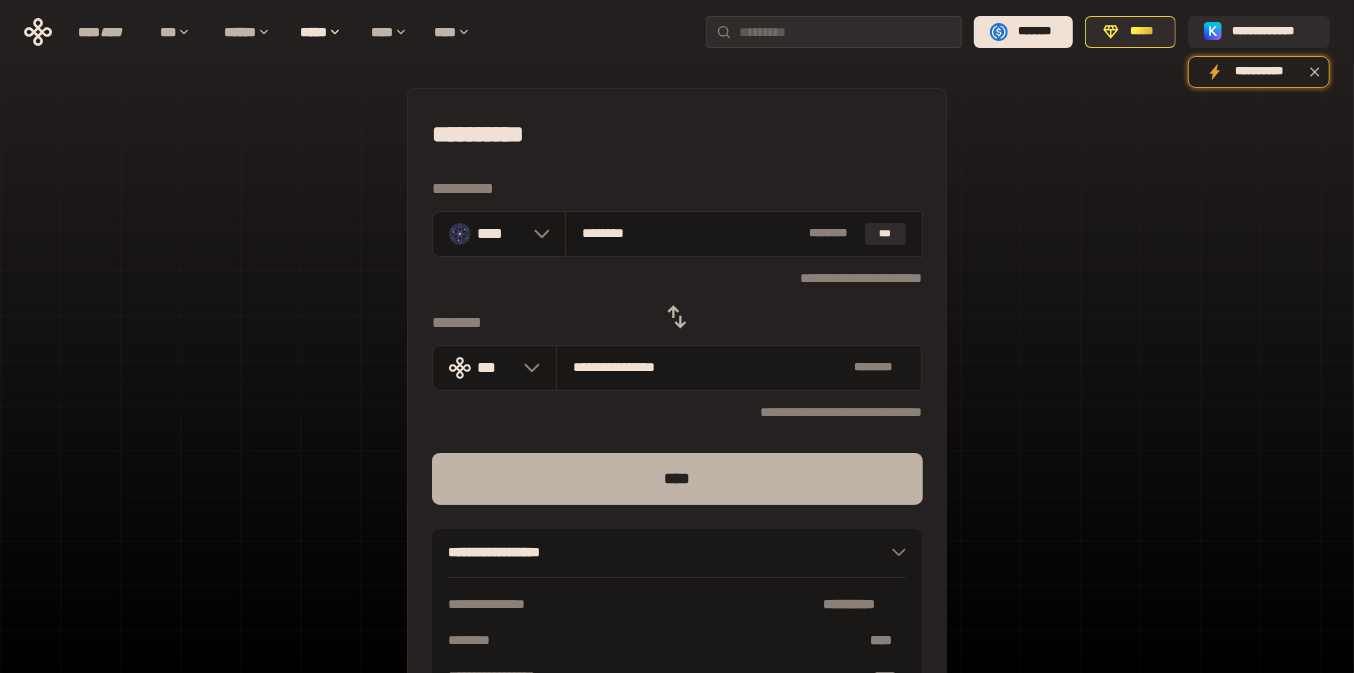 click on "****" at bounding box center [677, 479] 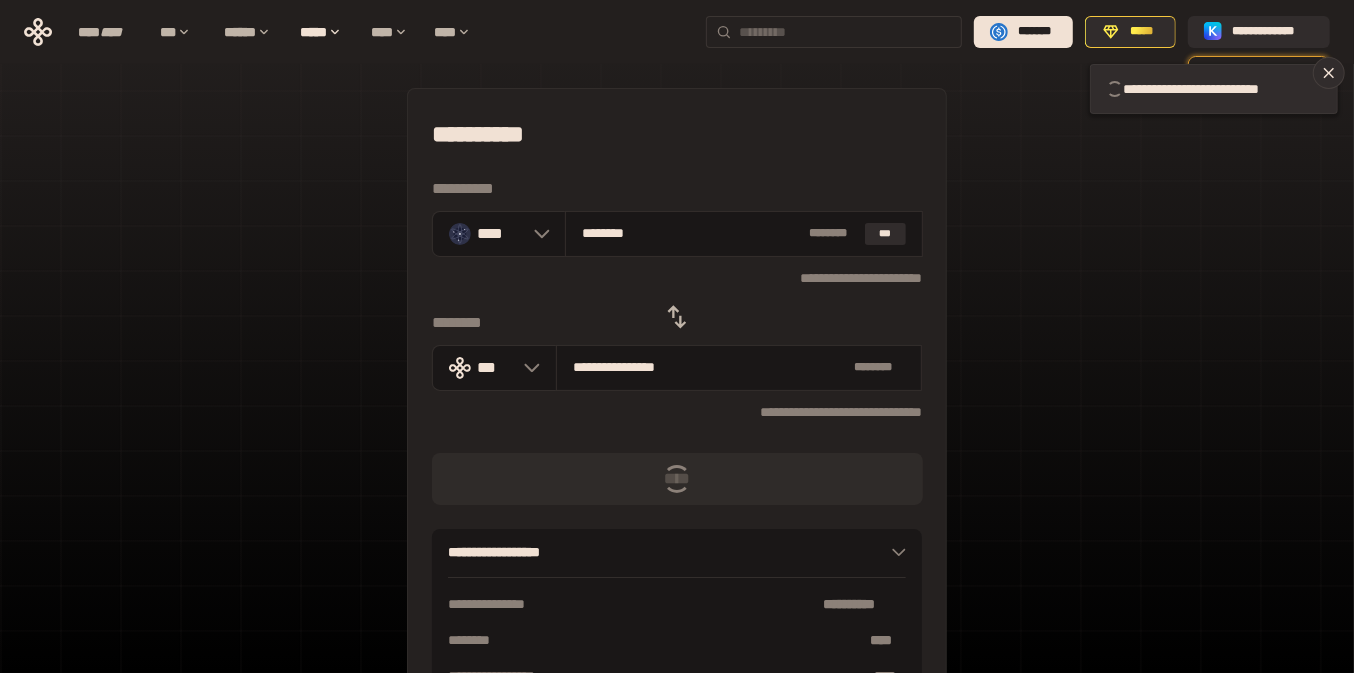 type 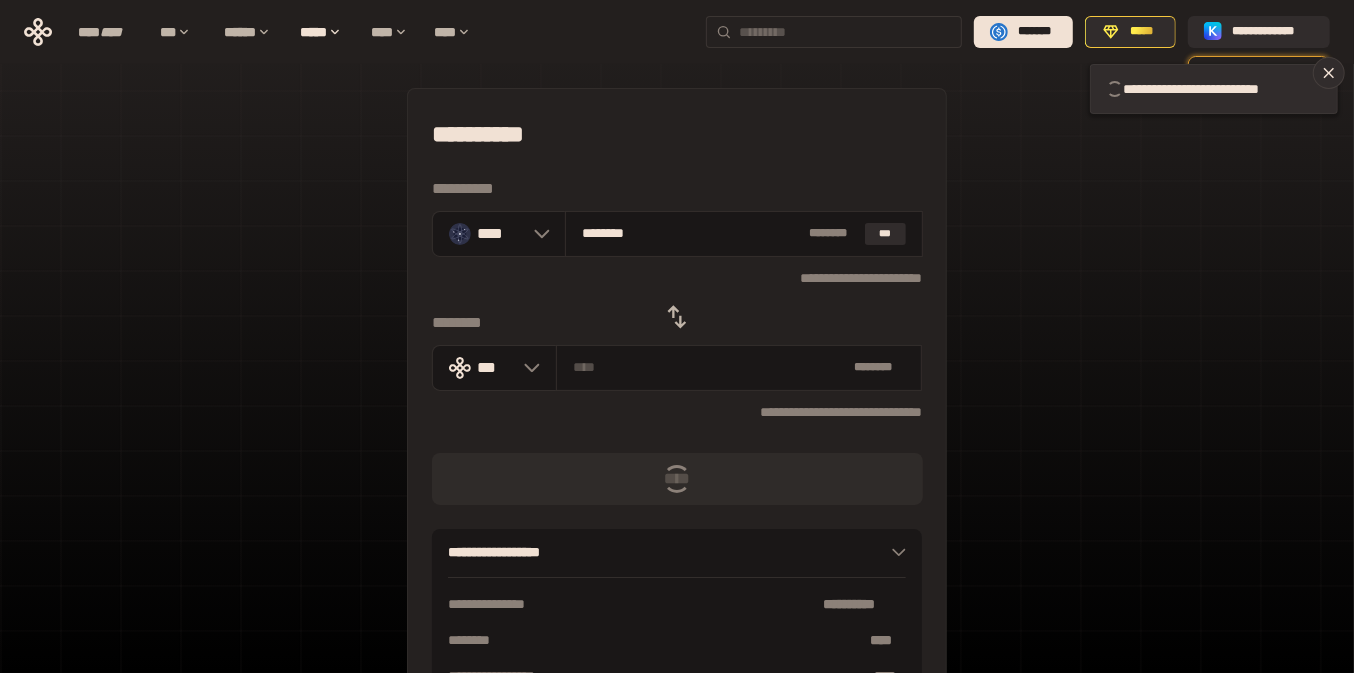 type 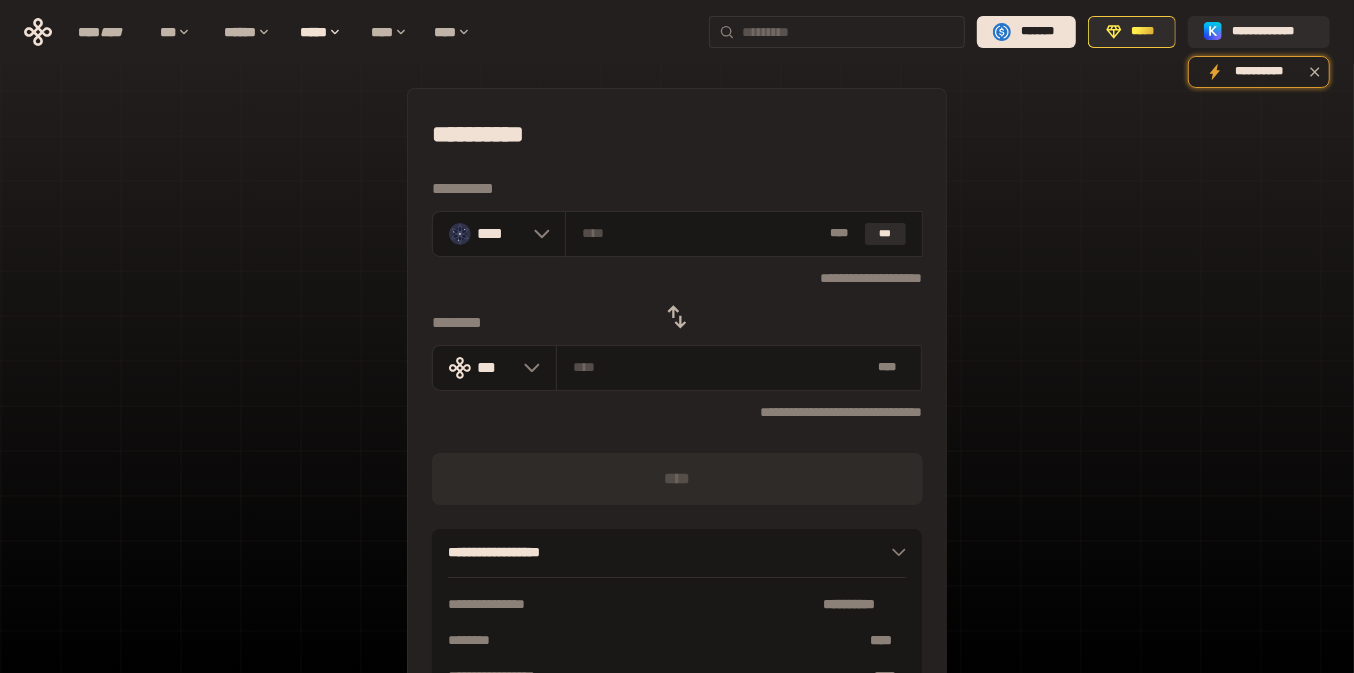 type 